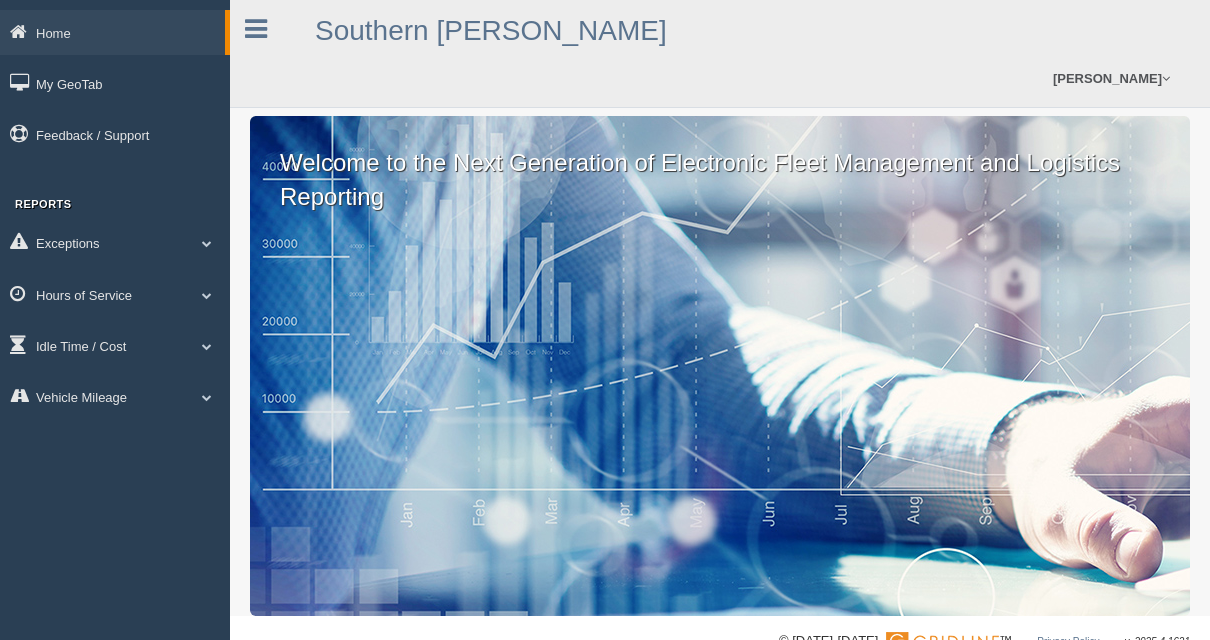 scroll, scrollTop: 0, scrollLeft: 0, axis: both 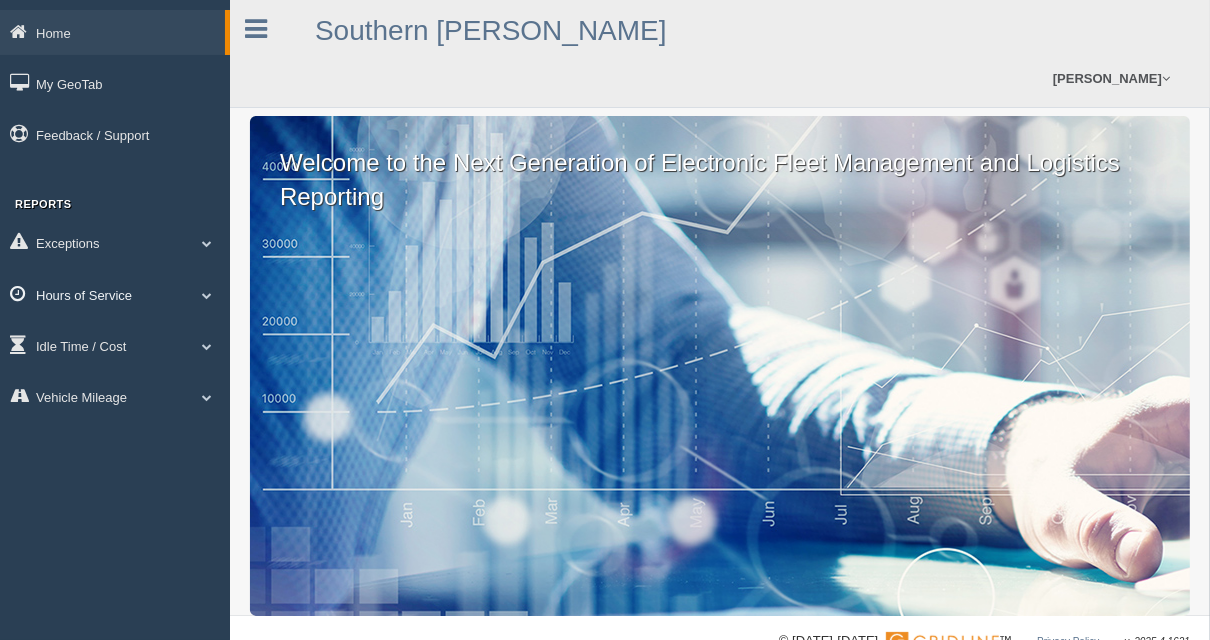 click on "Hours of Service" at bounding box center (115, 294) 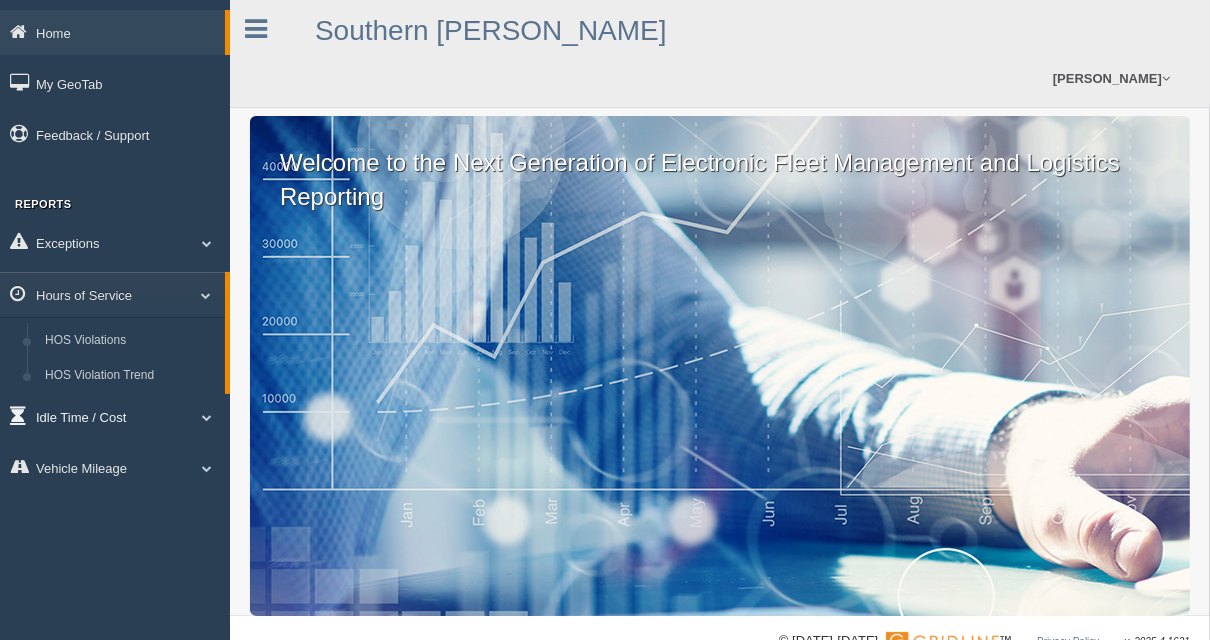 click at bounding box center (207, 417) 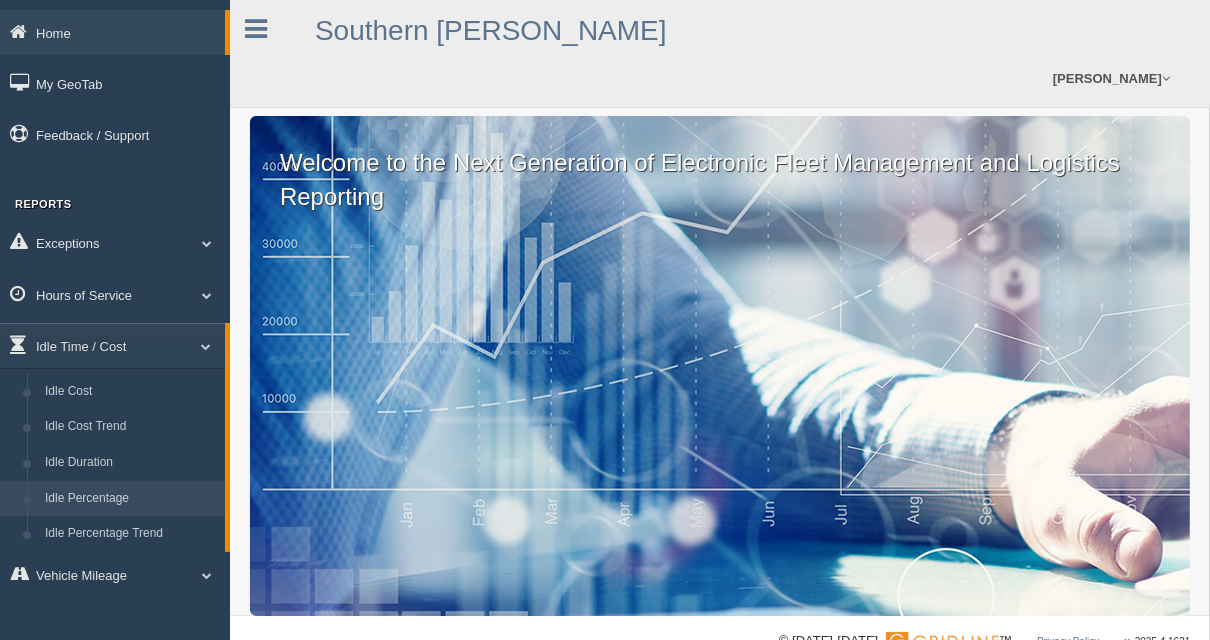 click on "Idle Percentage" at bounding box center [130, 499] 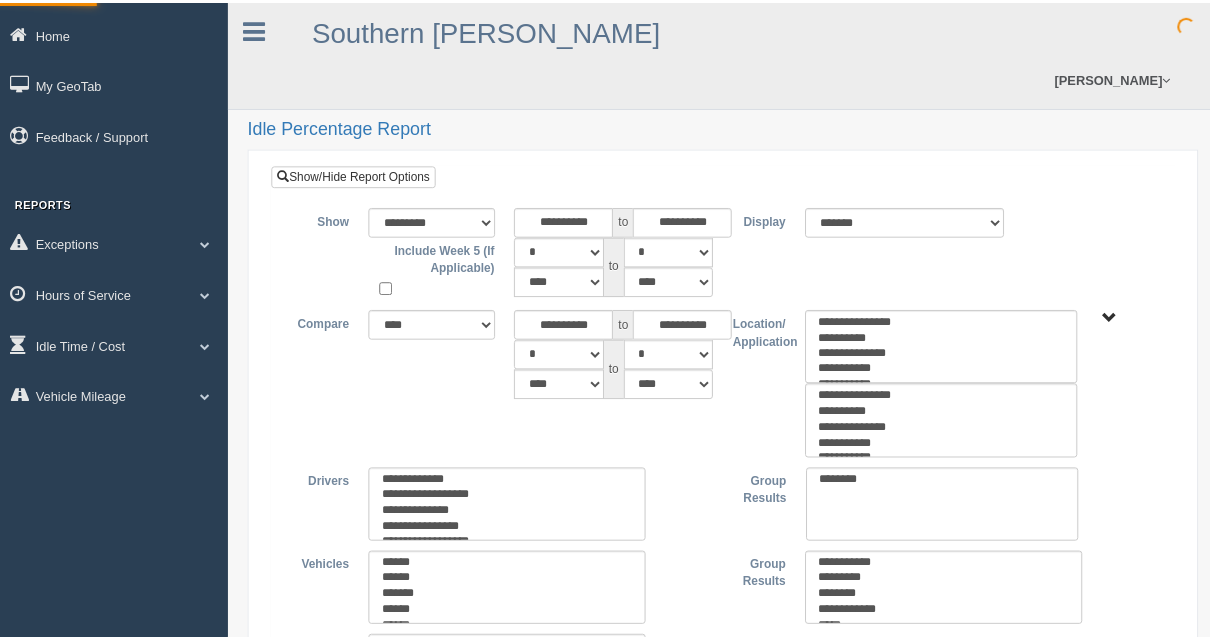 scroll, scrollTop: 0, scrollLeft: 0, axis: both 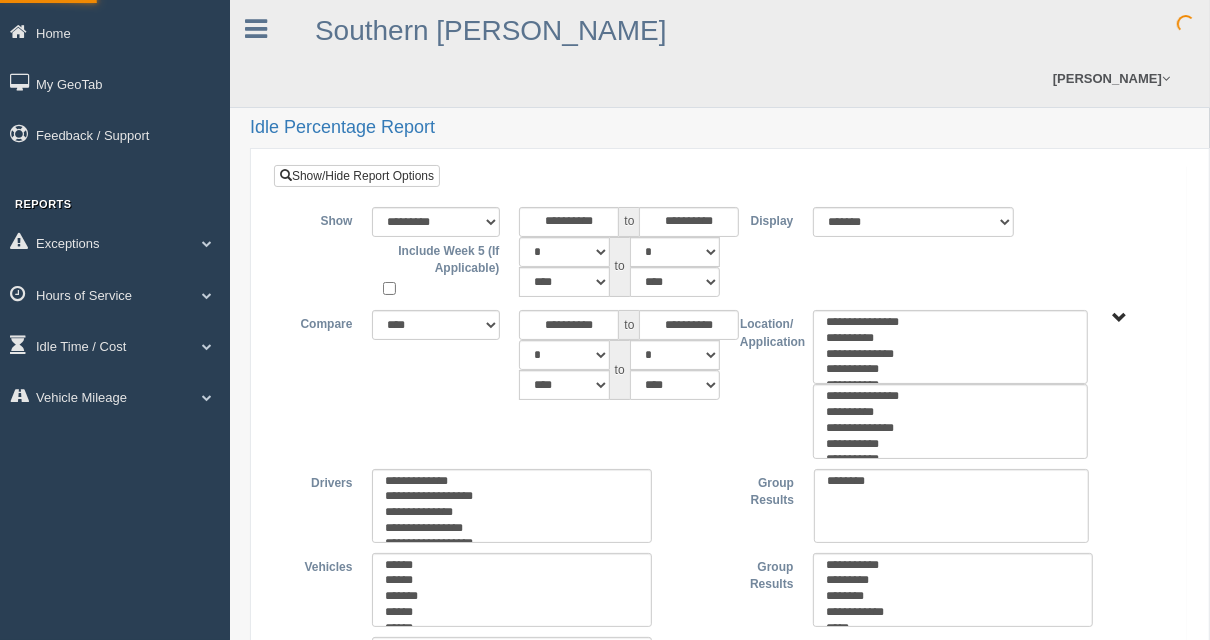 type on "*********" 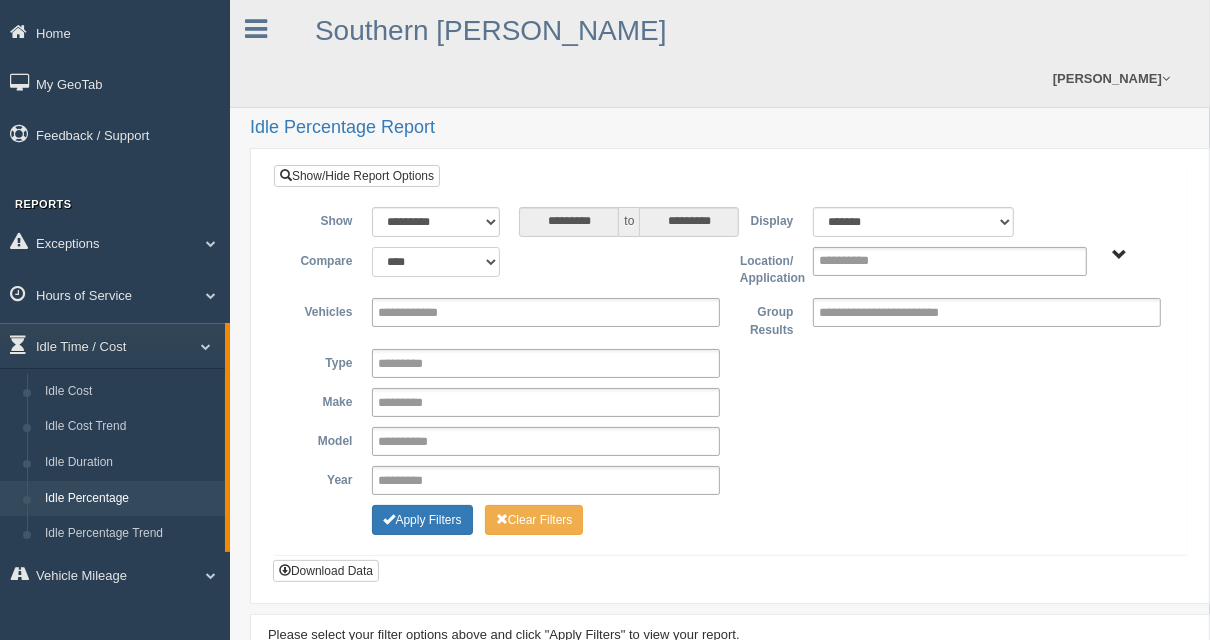 click on "**********" at bounding box center (435, 262) 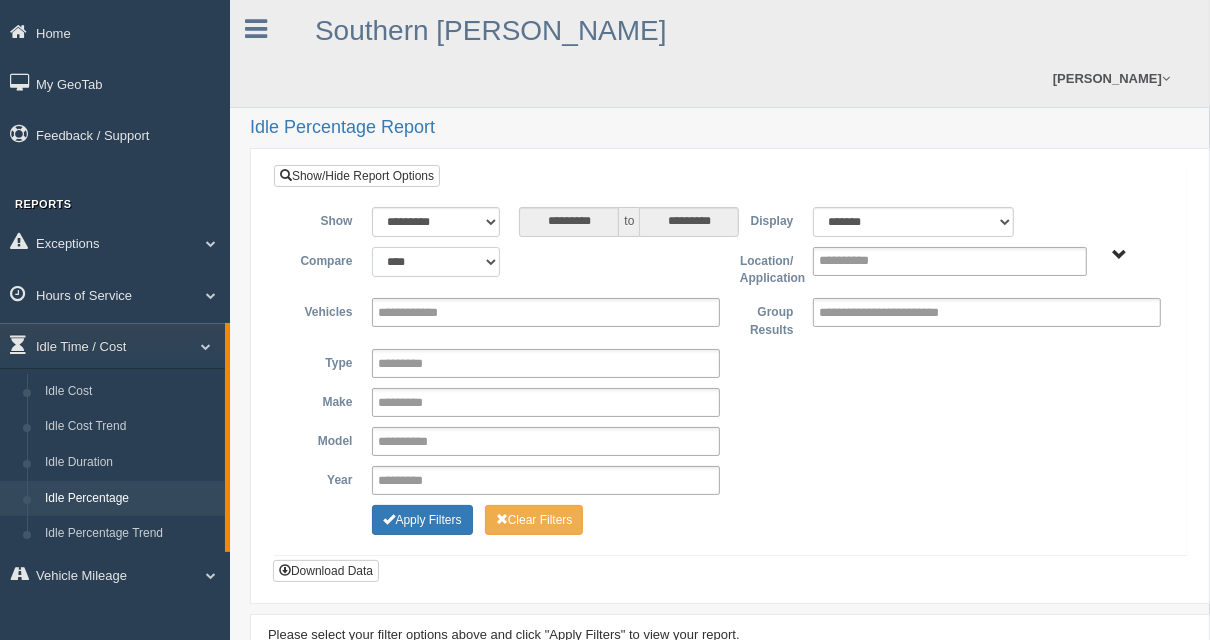 select on "******" 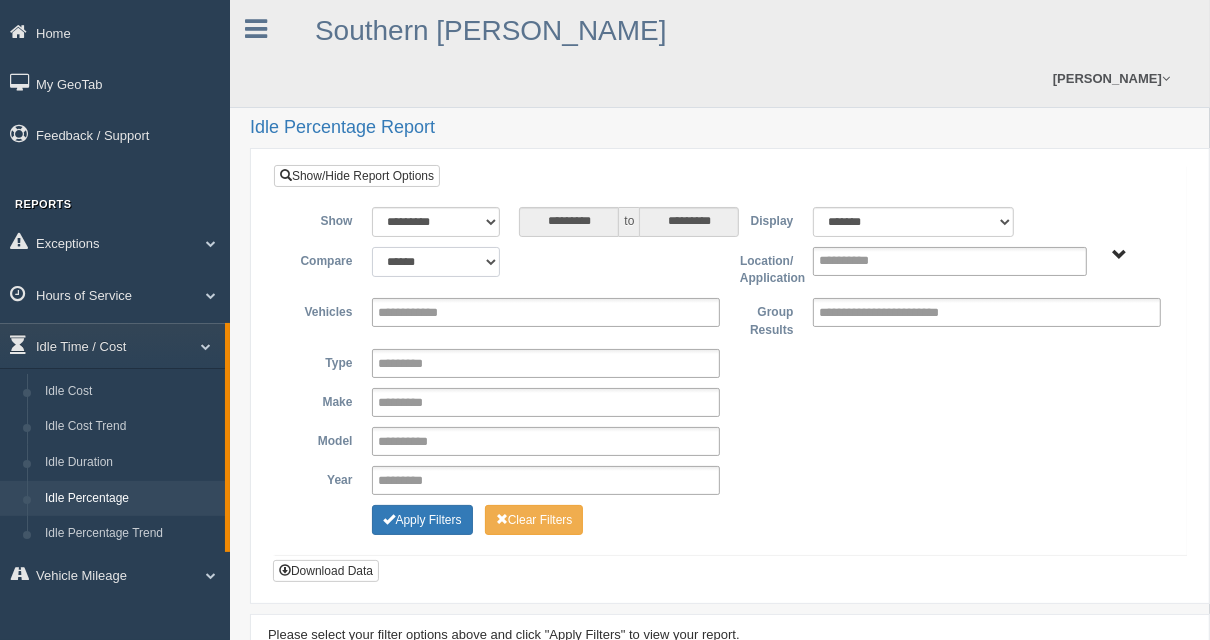 click on "**********" at bounding box center (435, 262) 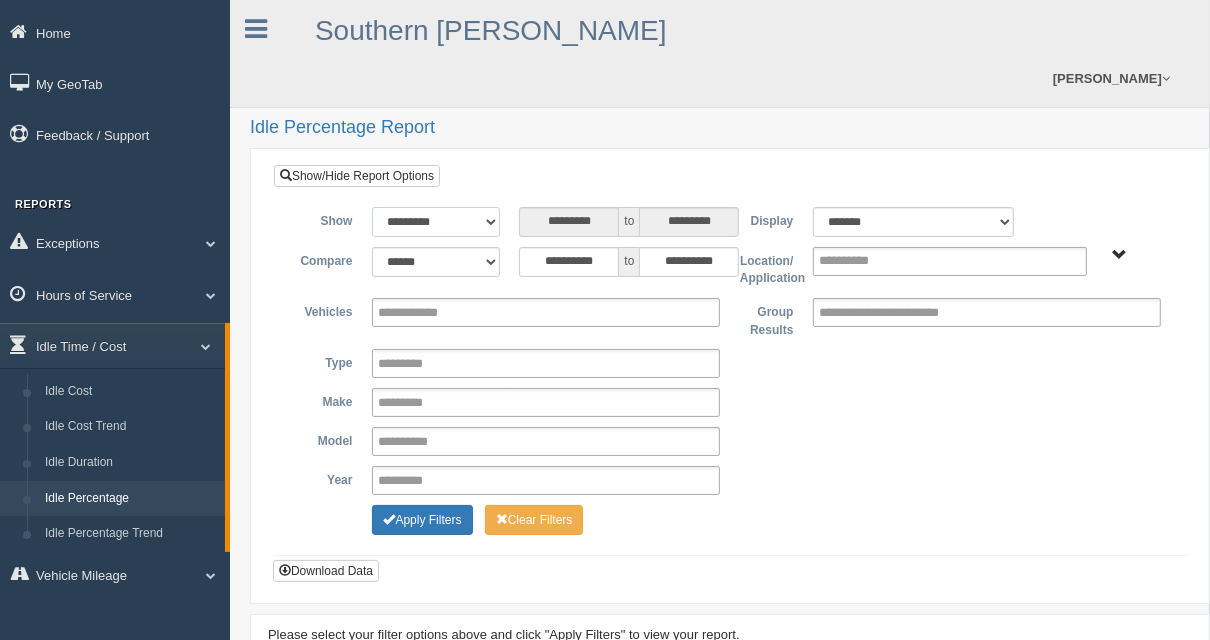 click on "**********" at bounding box center (435, 222) 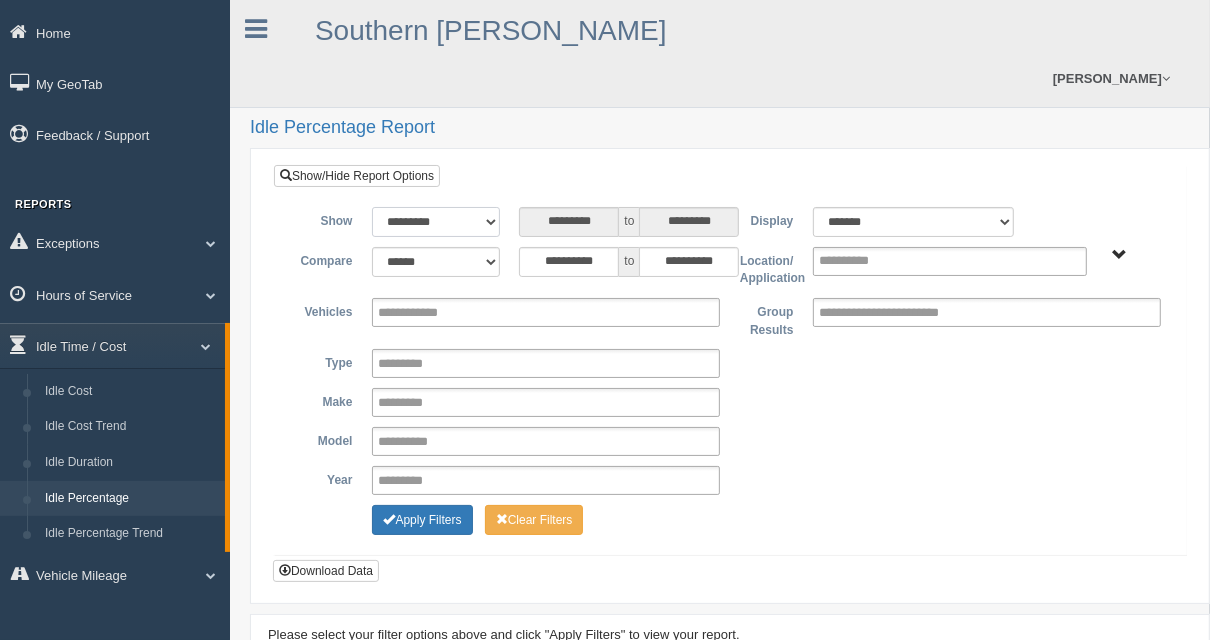 select on "******" 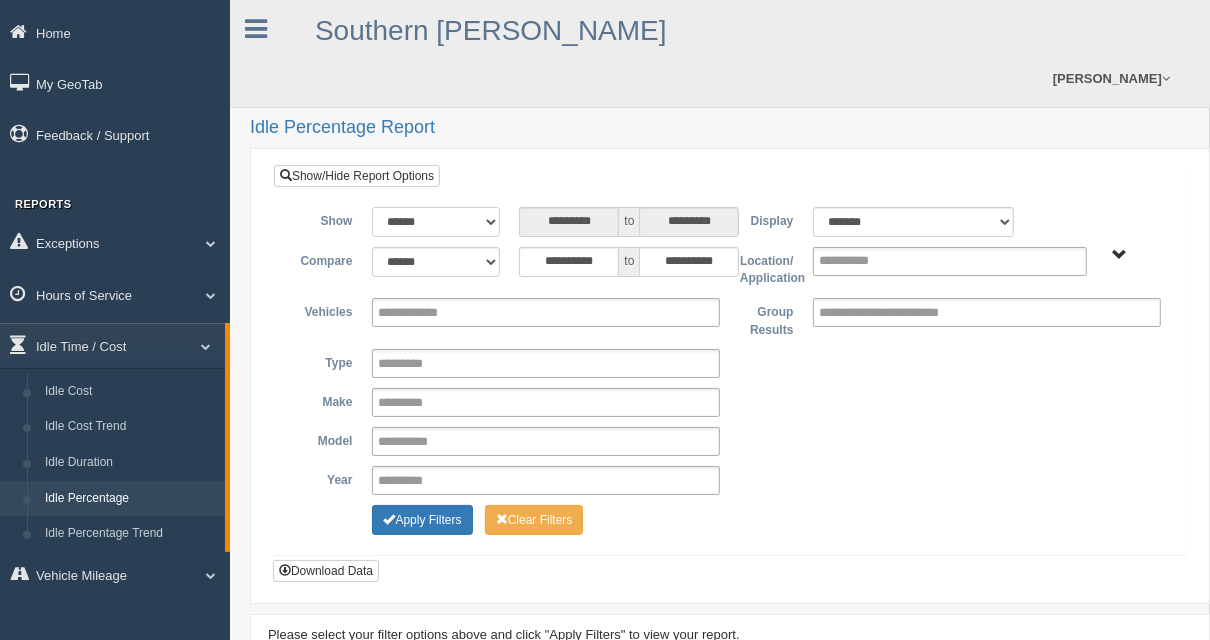 click on "**********" at bounding box center [435, 222] 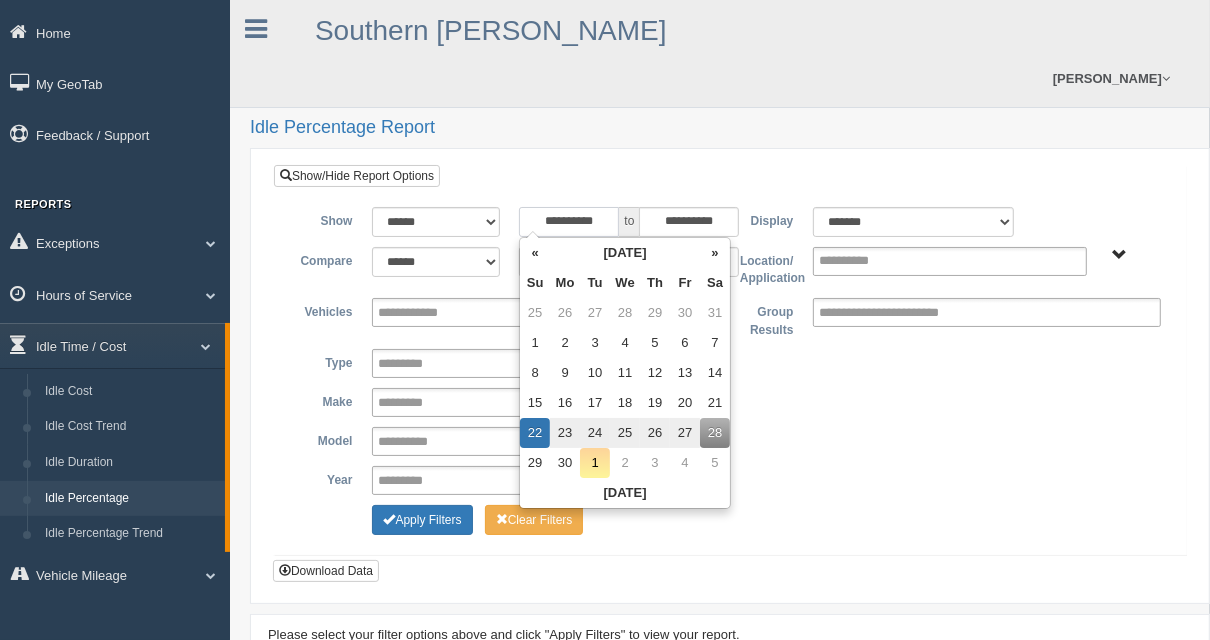 click on "**********" at bounding box center (569, 222) 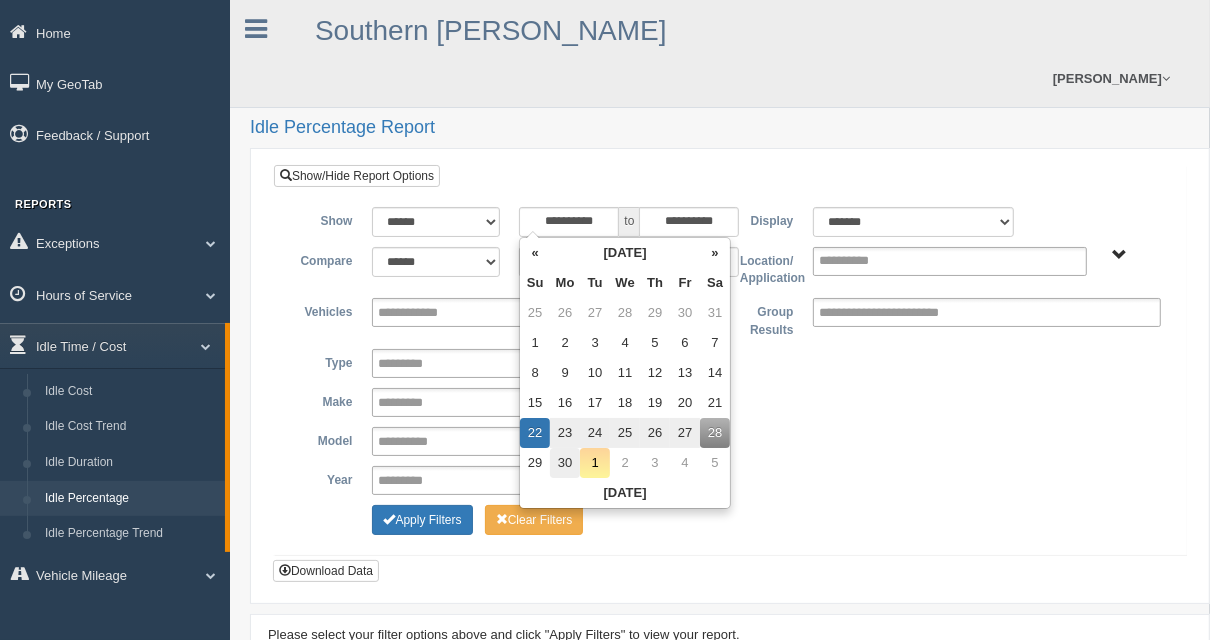 click on "30" at bounding box center [565, 463] 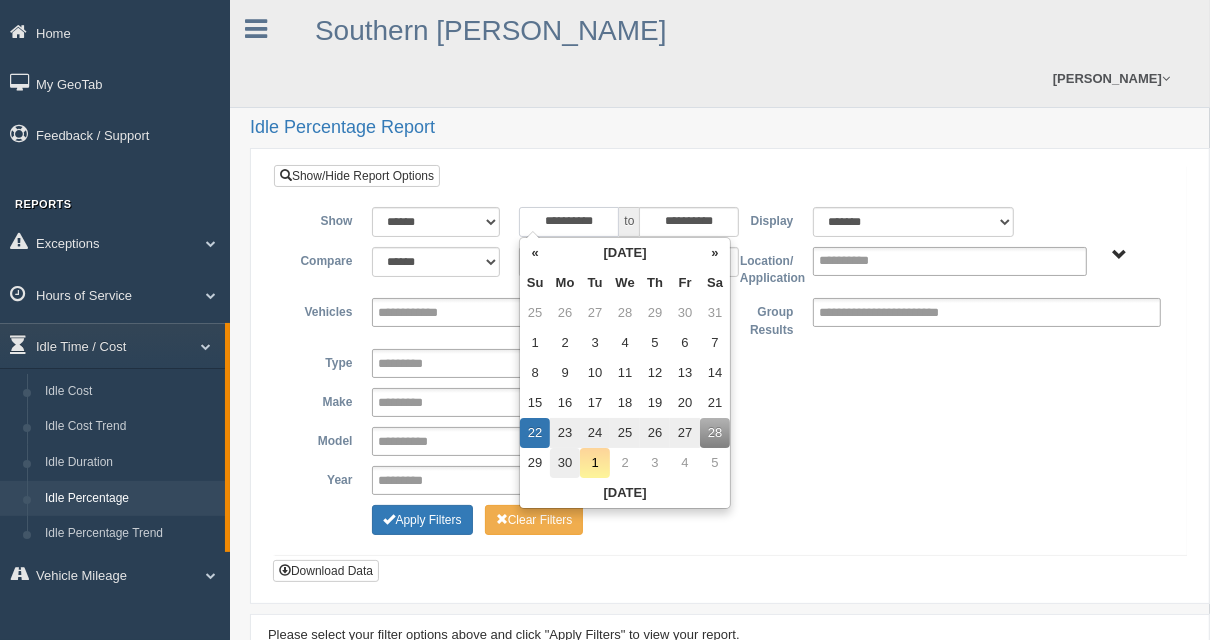 type on "**********" 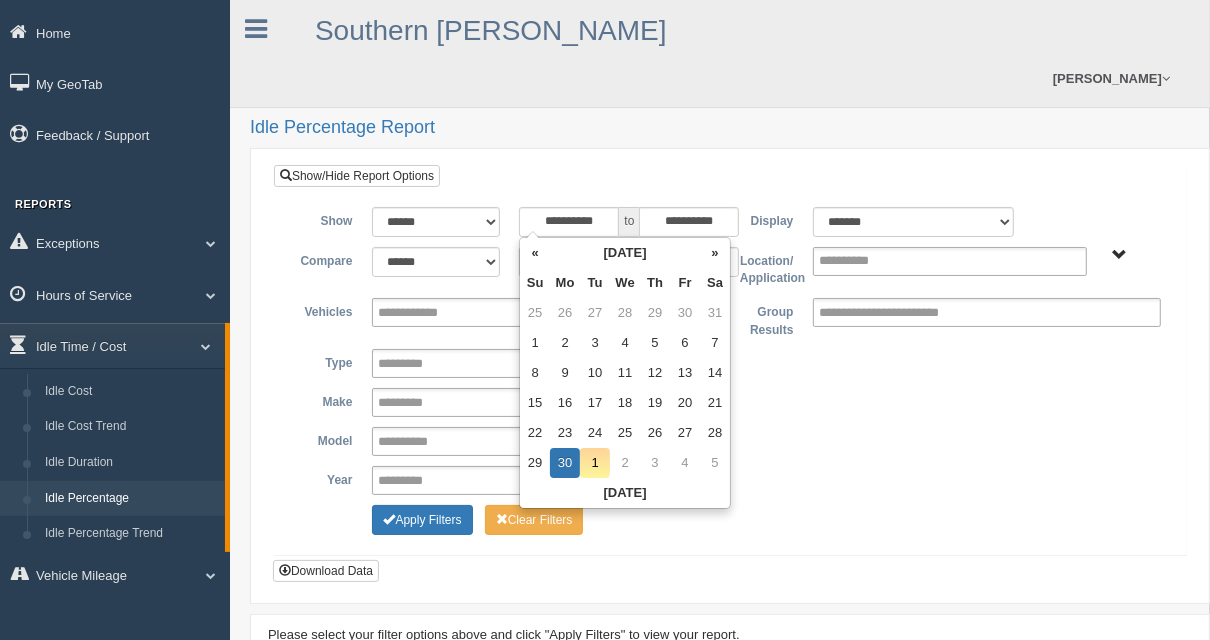 click on "**********" at bounding box center [730, 360] 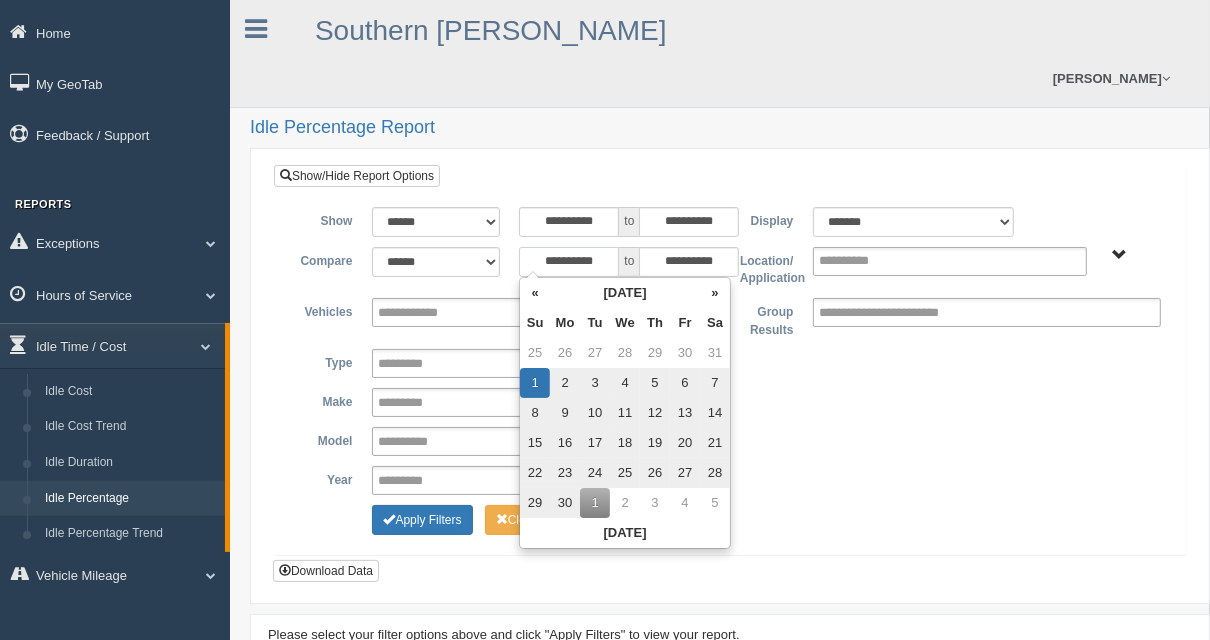click on "**********" at bounding box center [569, 262] 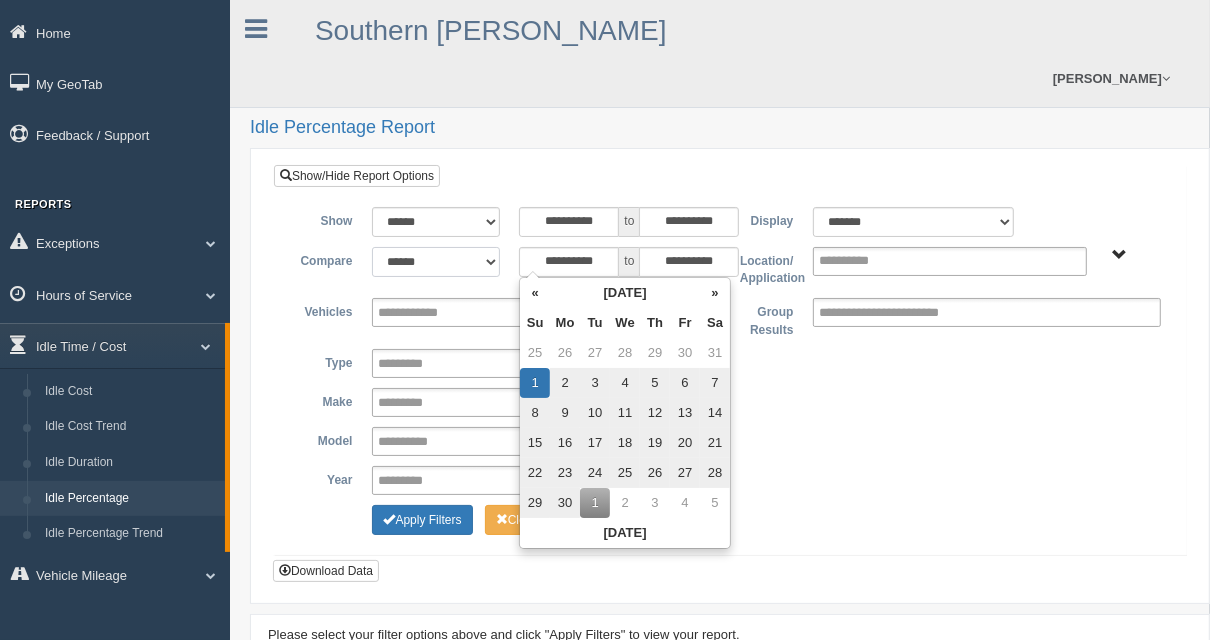 click on "**********" at bounding box center [435, 262] 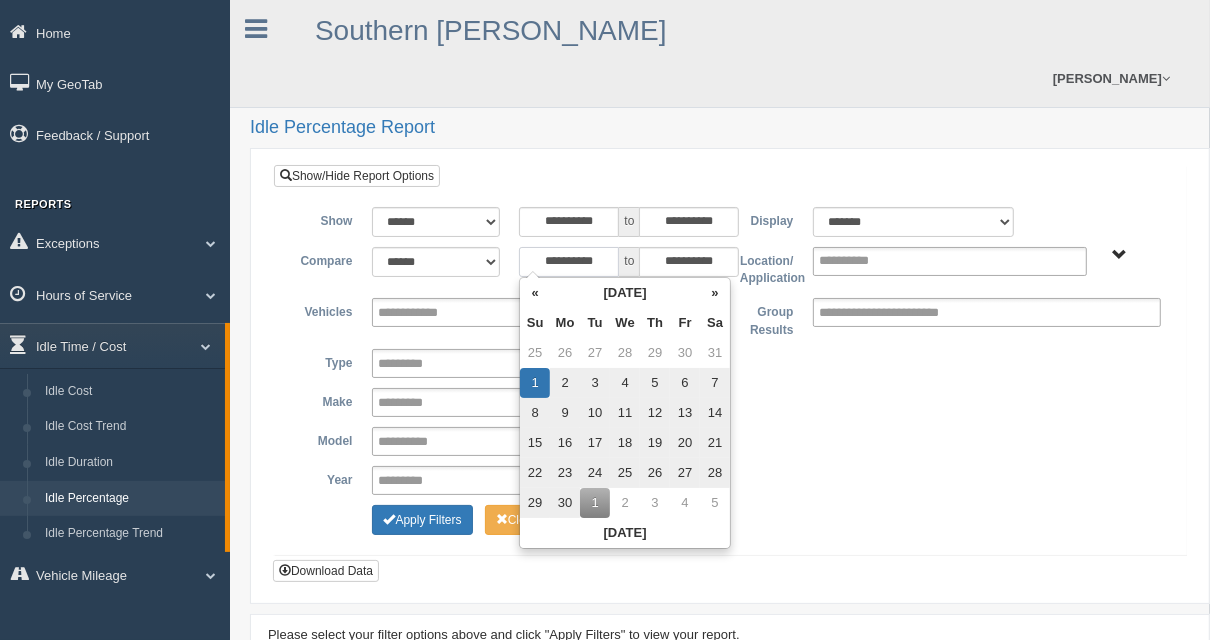 click on "**********" at bounding box center [569, 262] 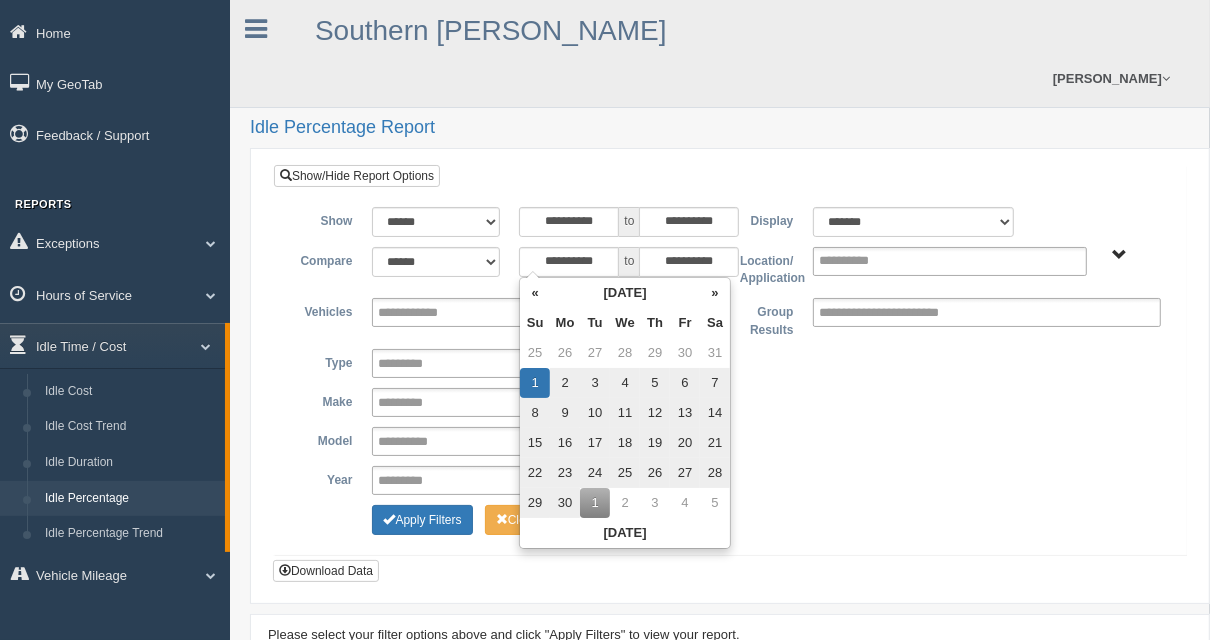 click on "24" at bounding box center [595, 473] 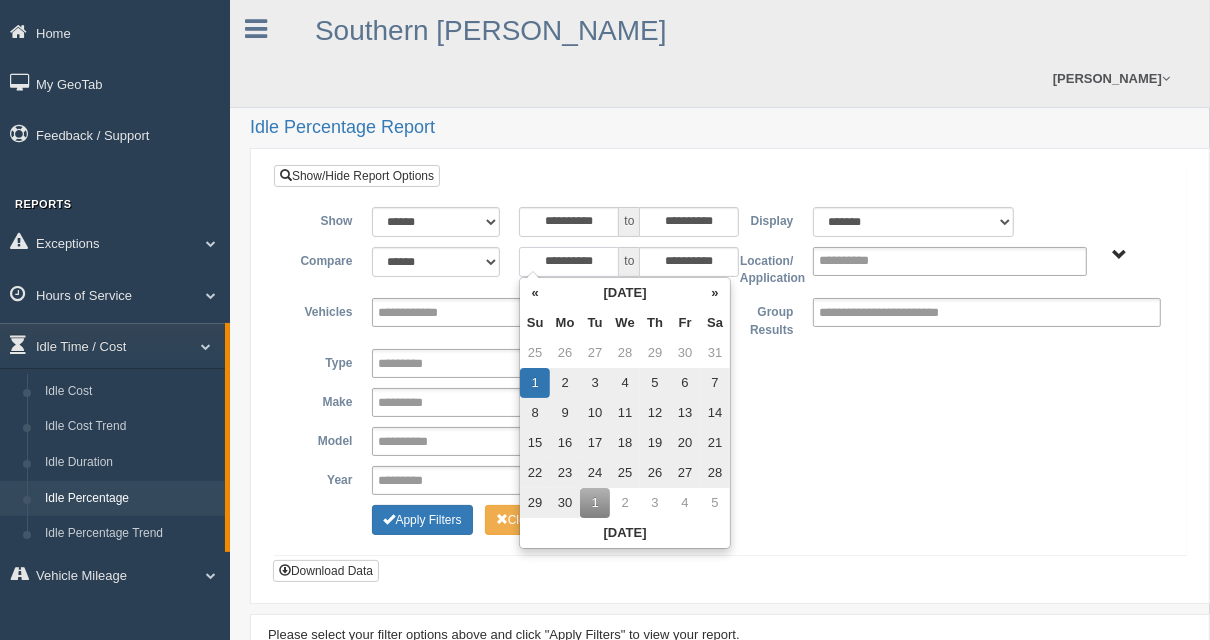 type on "**********" 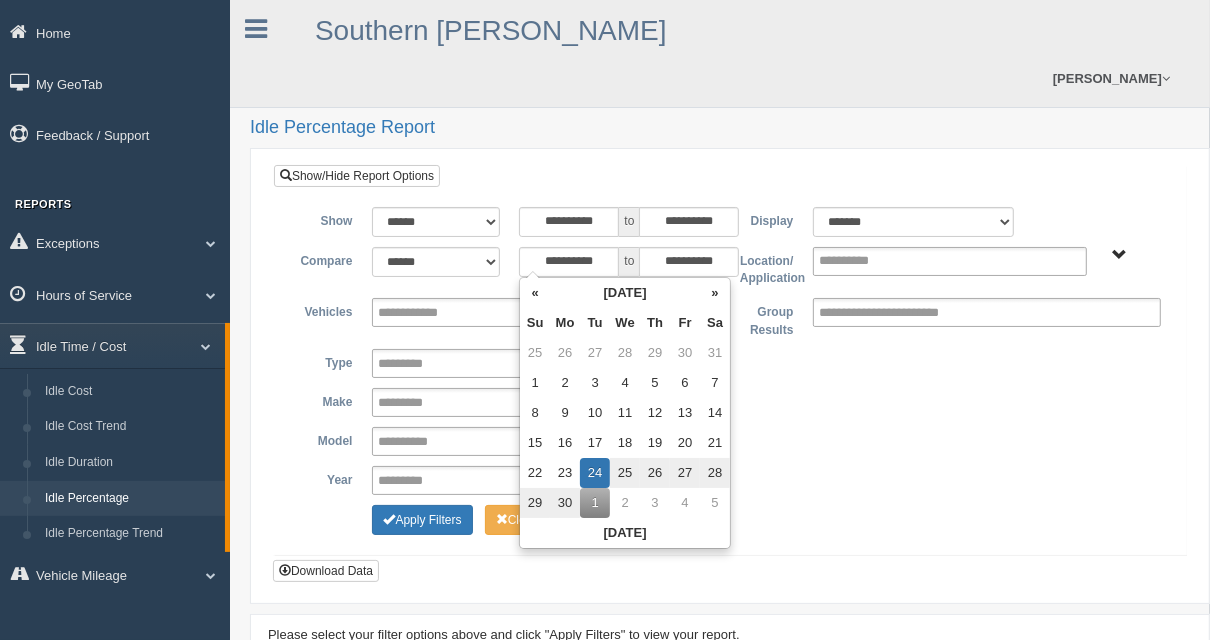 click on "24" at bounding box center (595, 473) 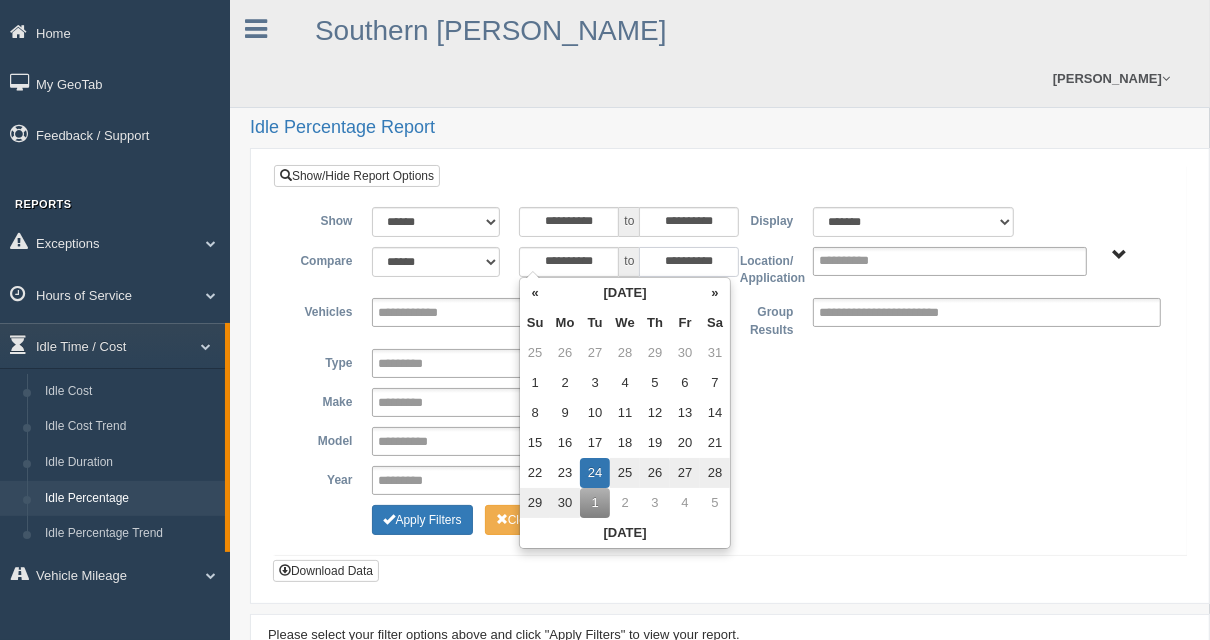 click on "**********" at bounding box center [689, 262] 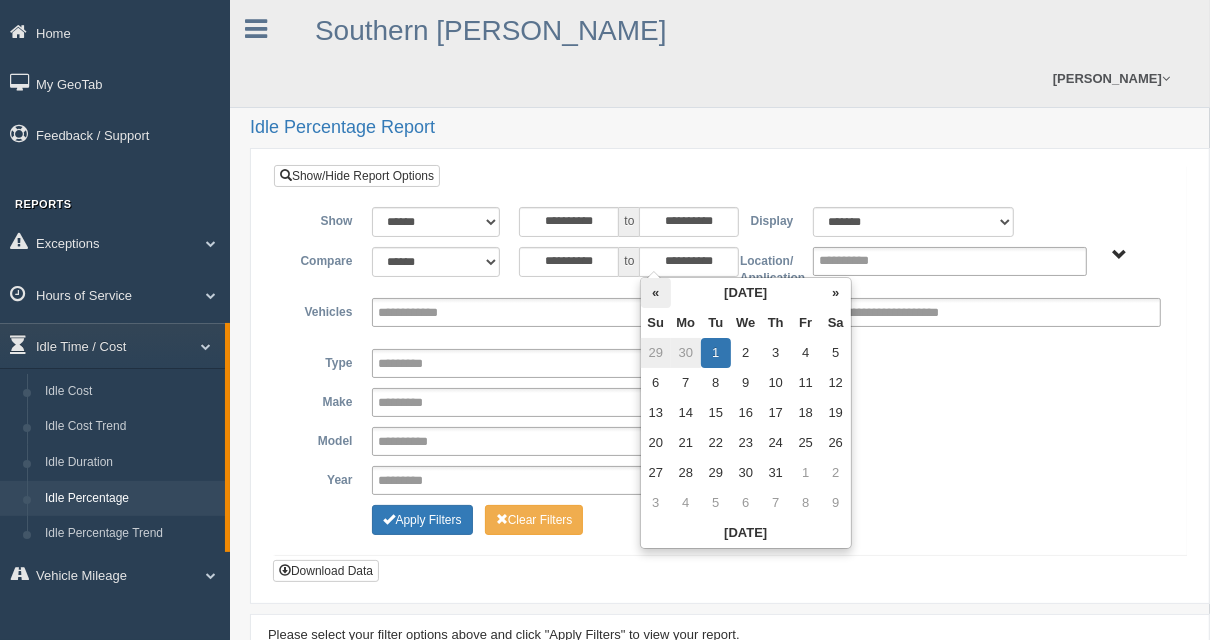 click on "«" at bounding box center (656, 293) 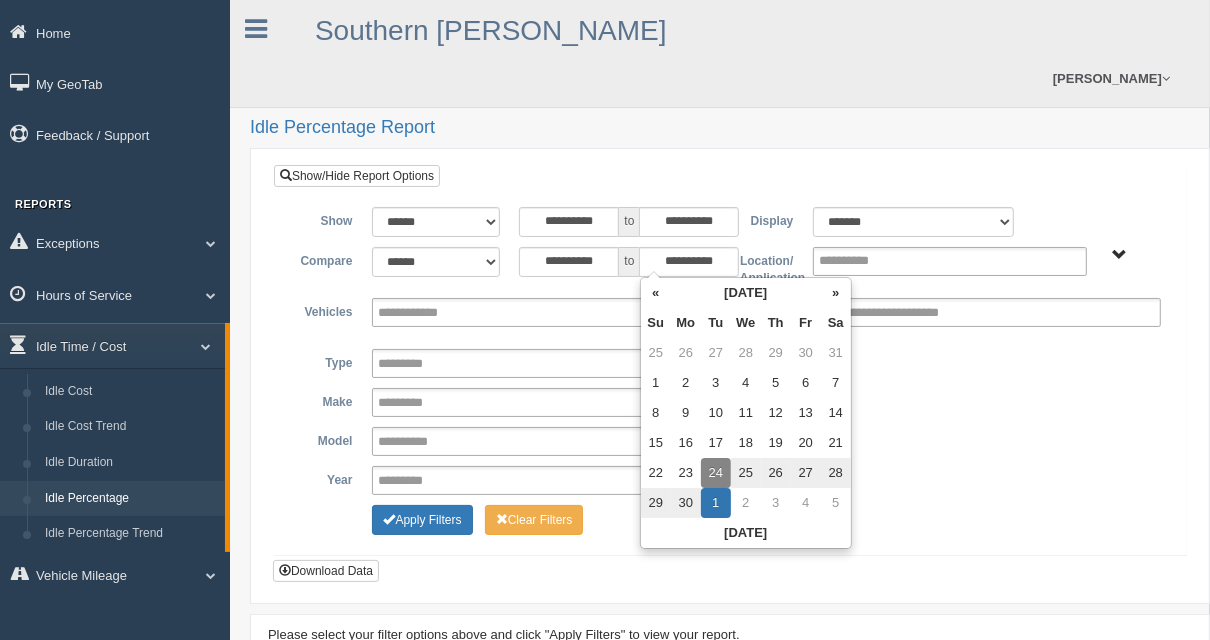 click on "24" at bounding box center (716, 473) 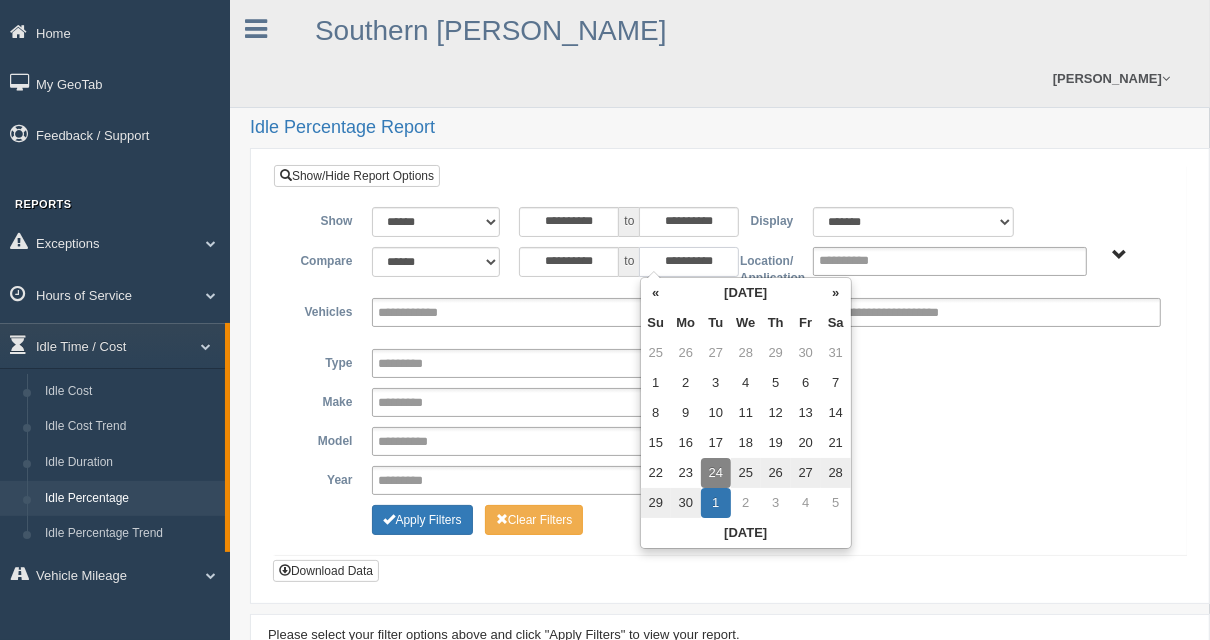 type on "**********" 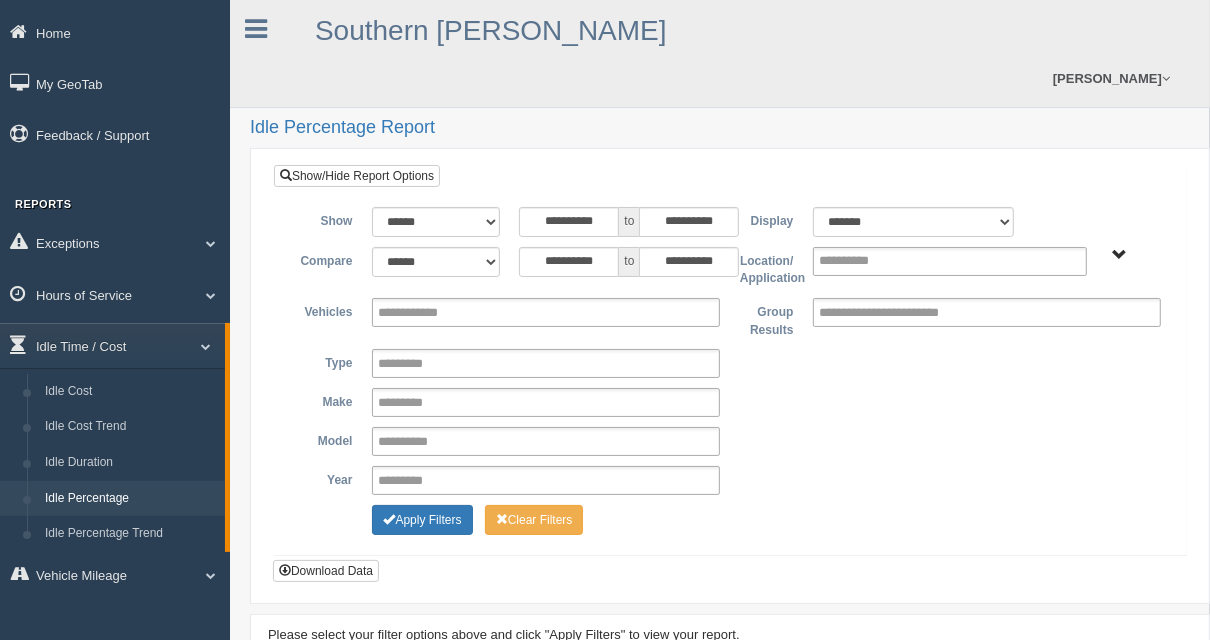 click on "Apply Filters
Clear Filters" at bounding box center (730, 517) 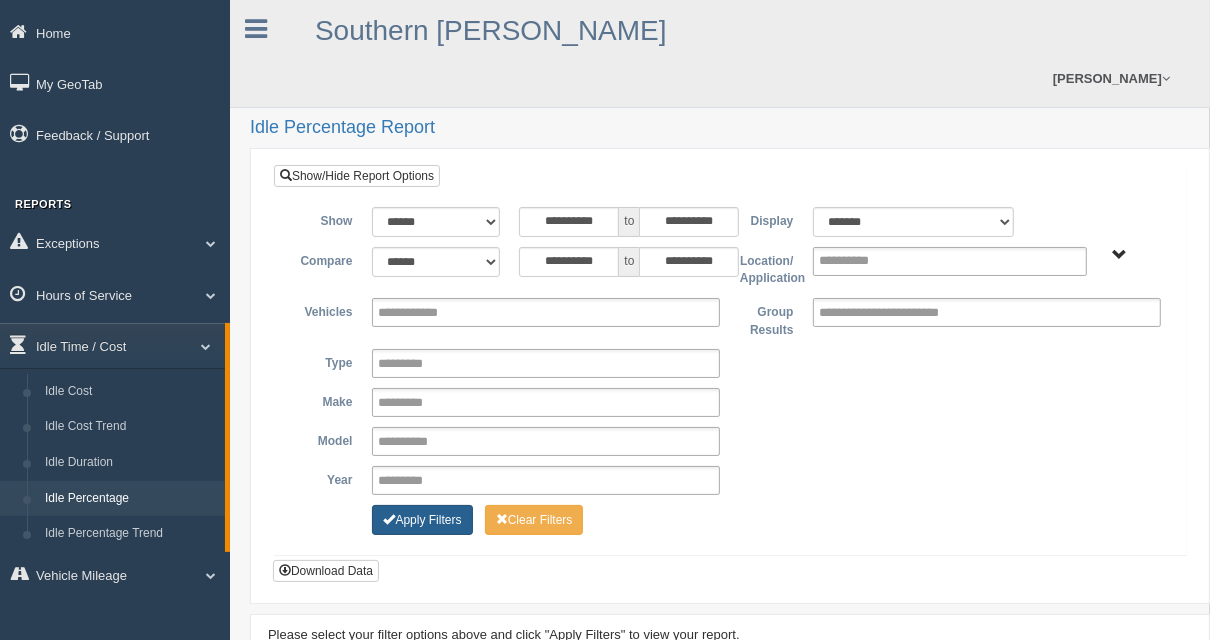 click on "Apply Filters" at bounding box center (422, 520) 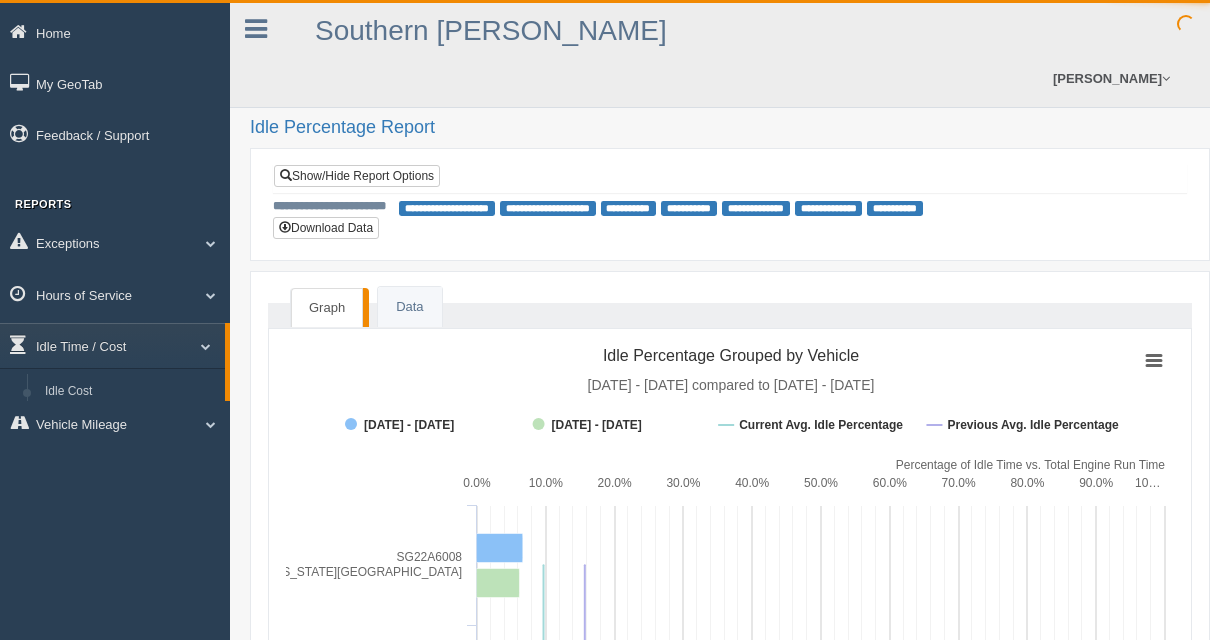 scroll, scrollTop: 0, scrollLeft: 0, axis: both 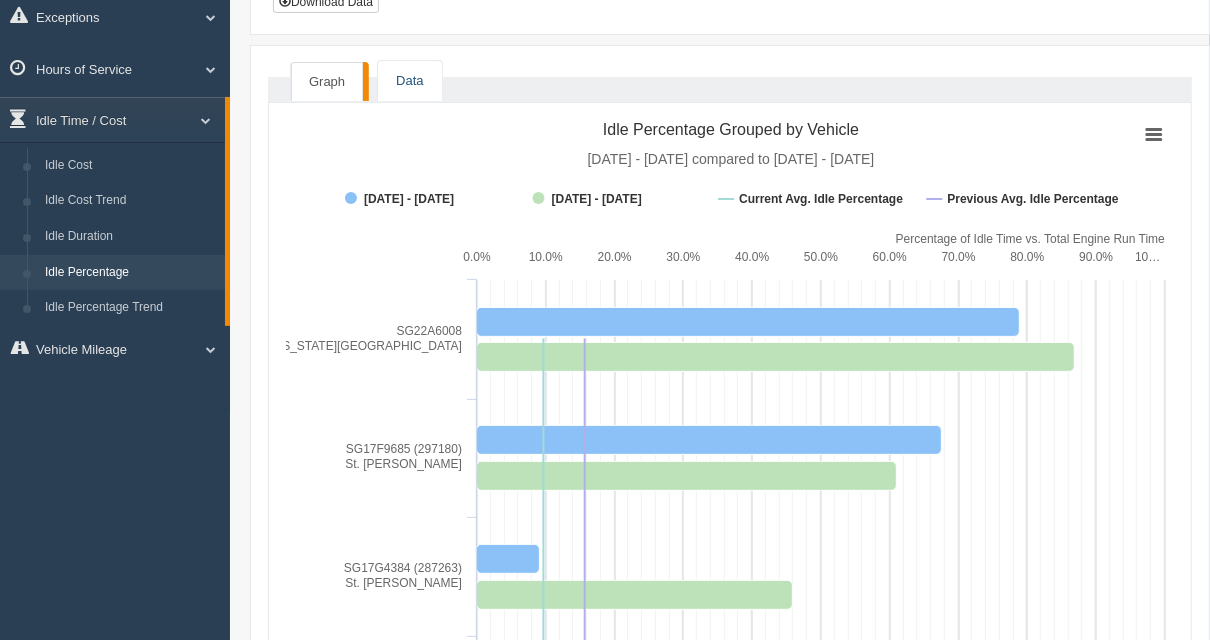 click on "Data" at bounding box center [409, 81] 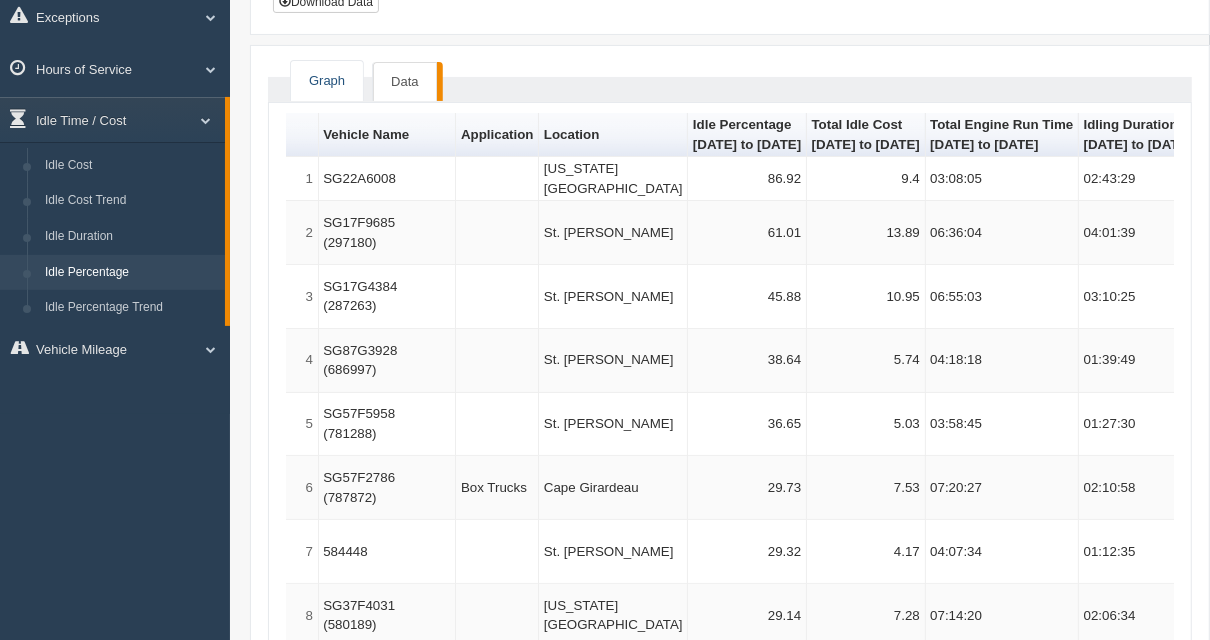 click on "Graph" at bounding box center (327, 81) 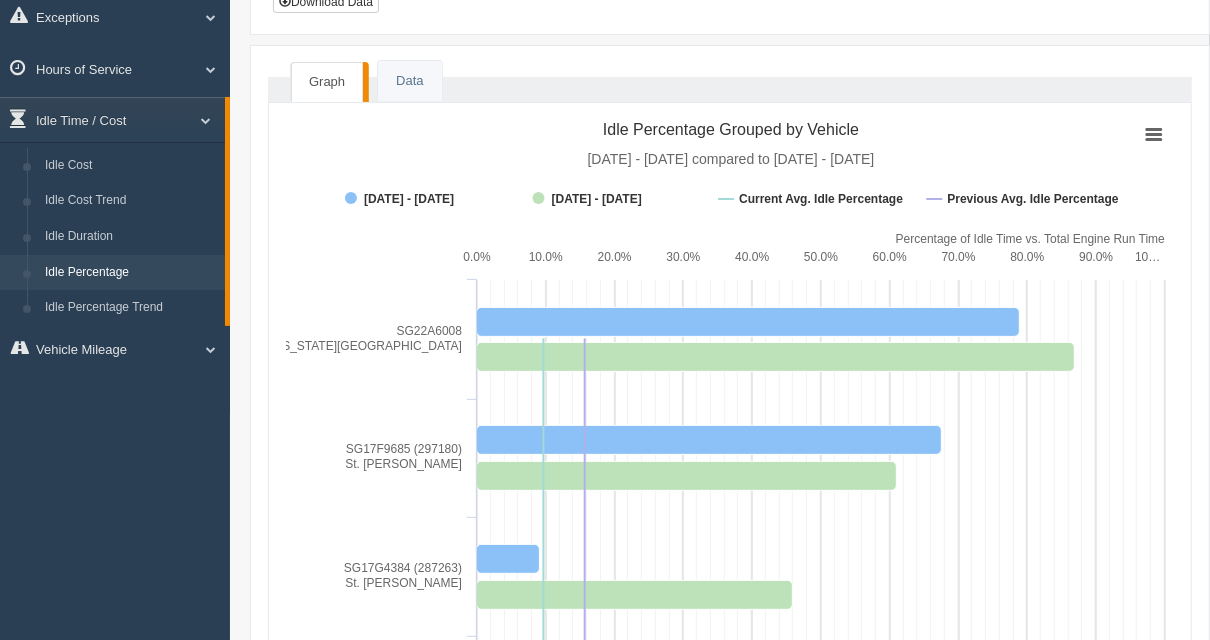 scroll, scrollTop: 786, scrollLeft: 0, axis: vertical 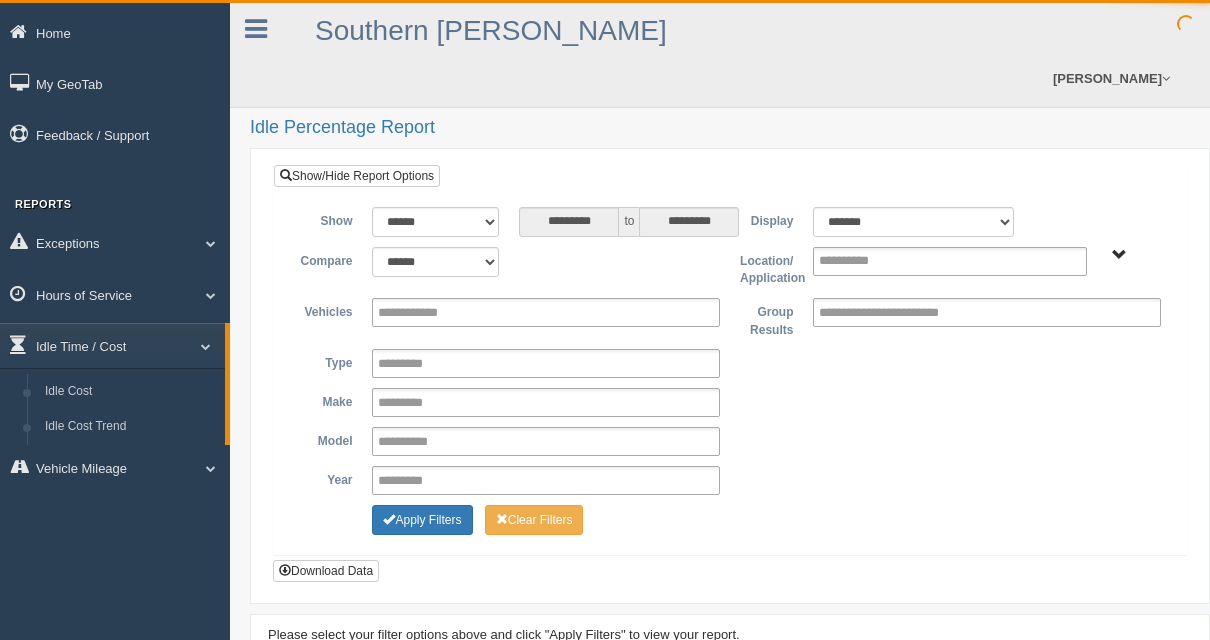 select on "******" 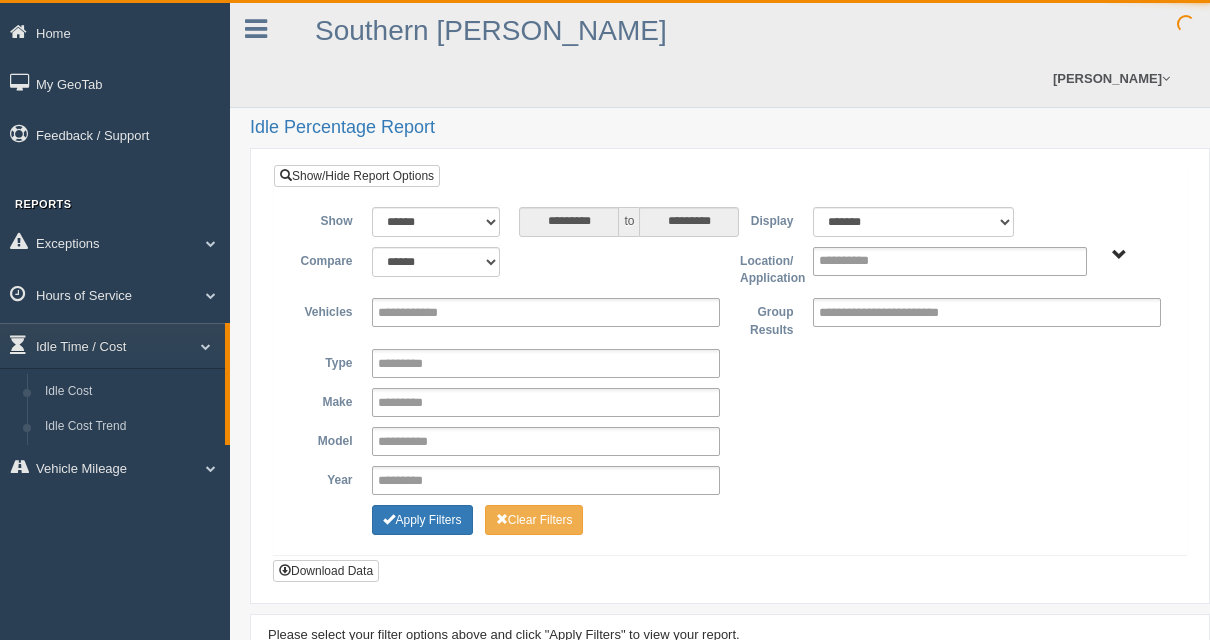 scroll, scrollTop: 0, scrollLeft: 0, axis: both 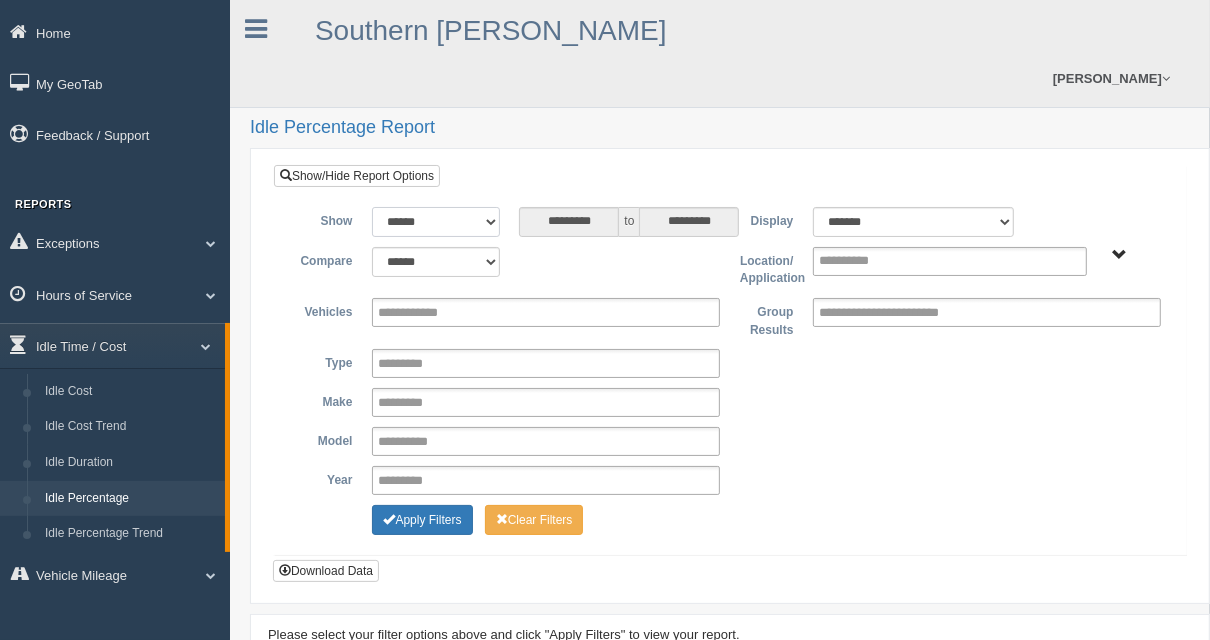 click on "**********" at bounding box center (435, 222) 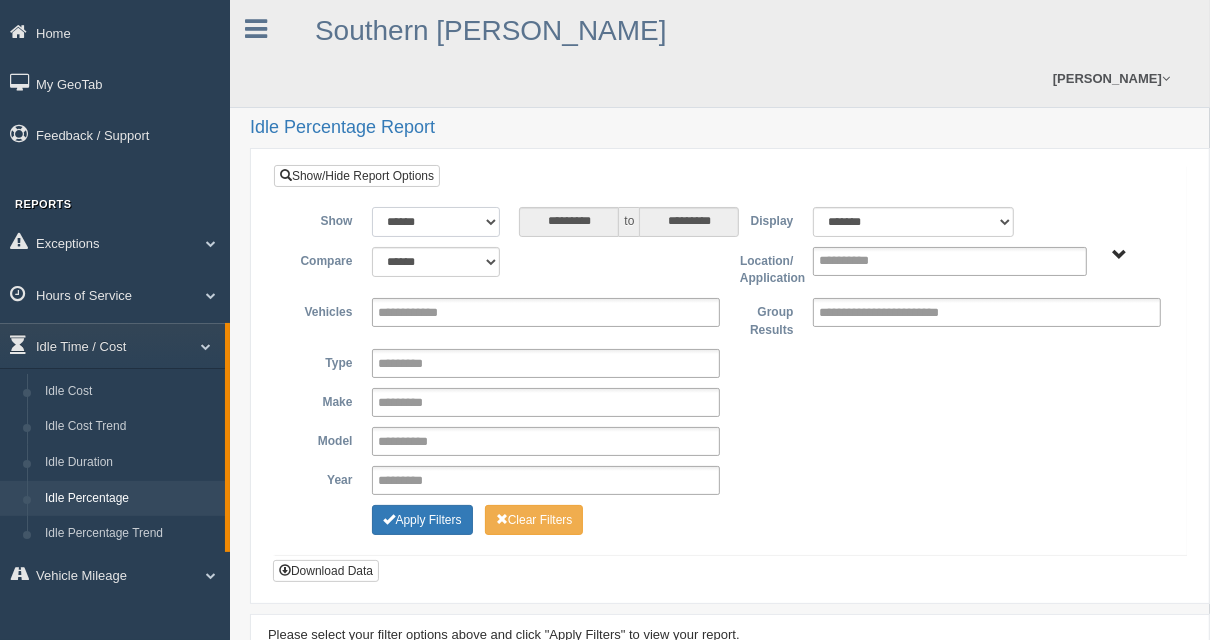 click on "**********" at bounding box center (435, 222) 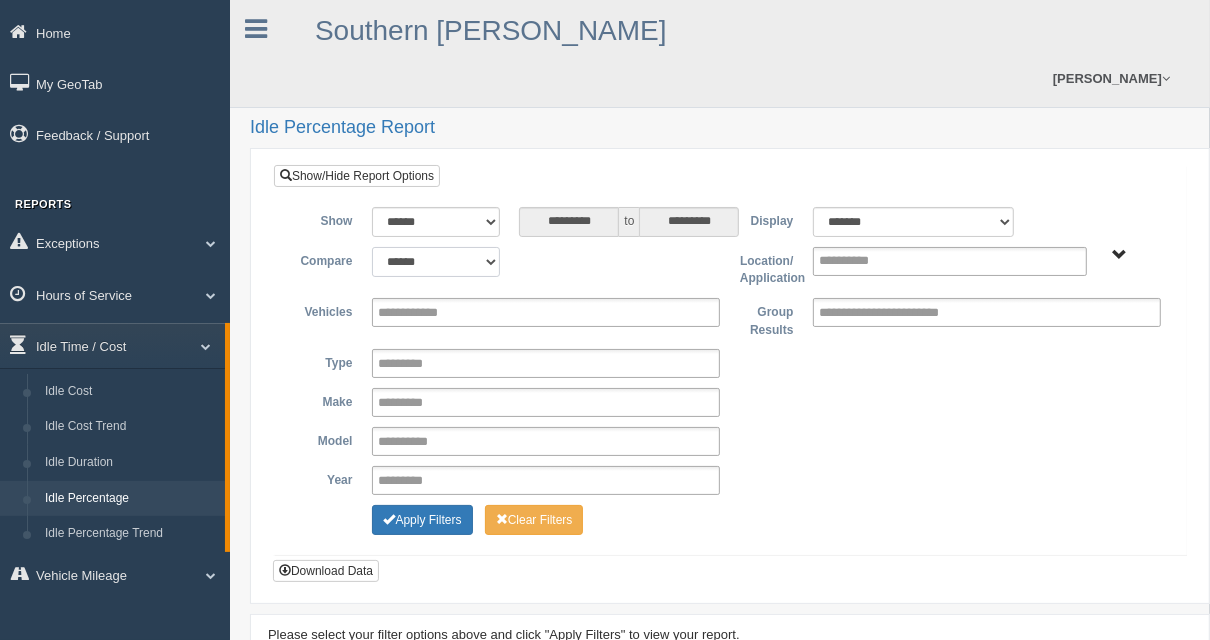 click on "**********" at bounding box center [435, 262] 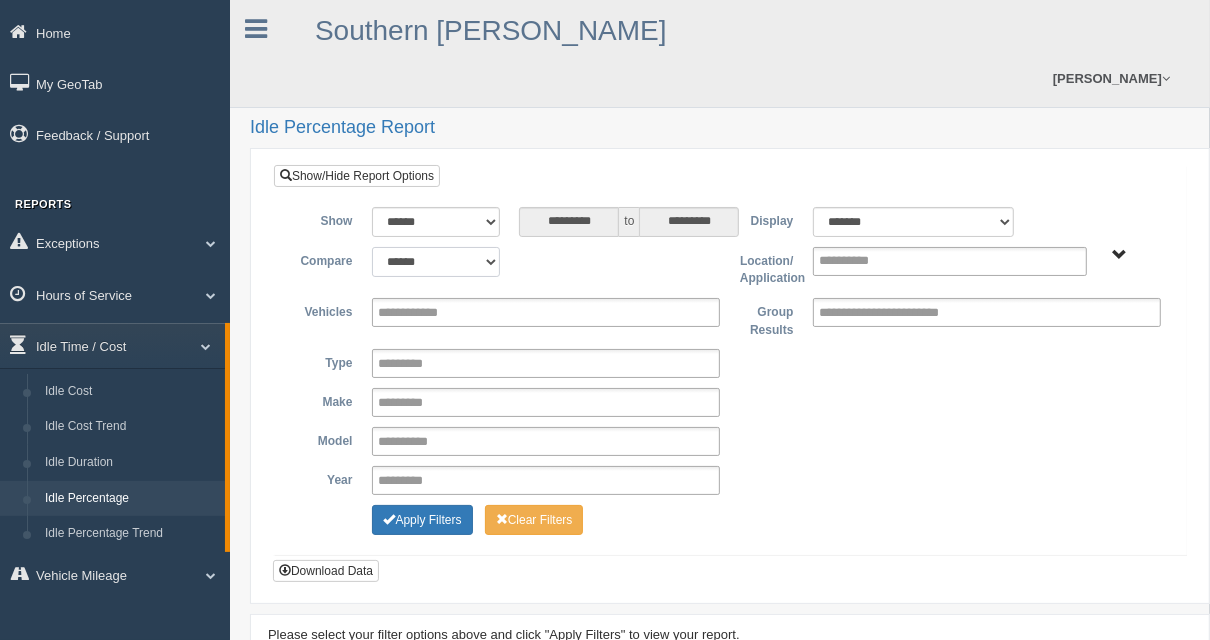 click on "**********" at bounding box center (435, 262) 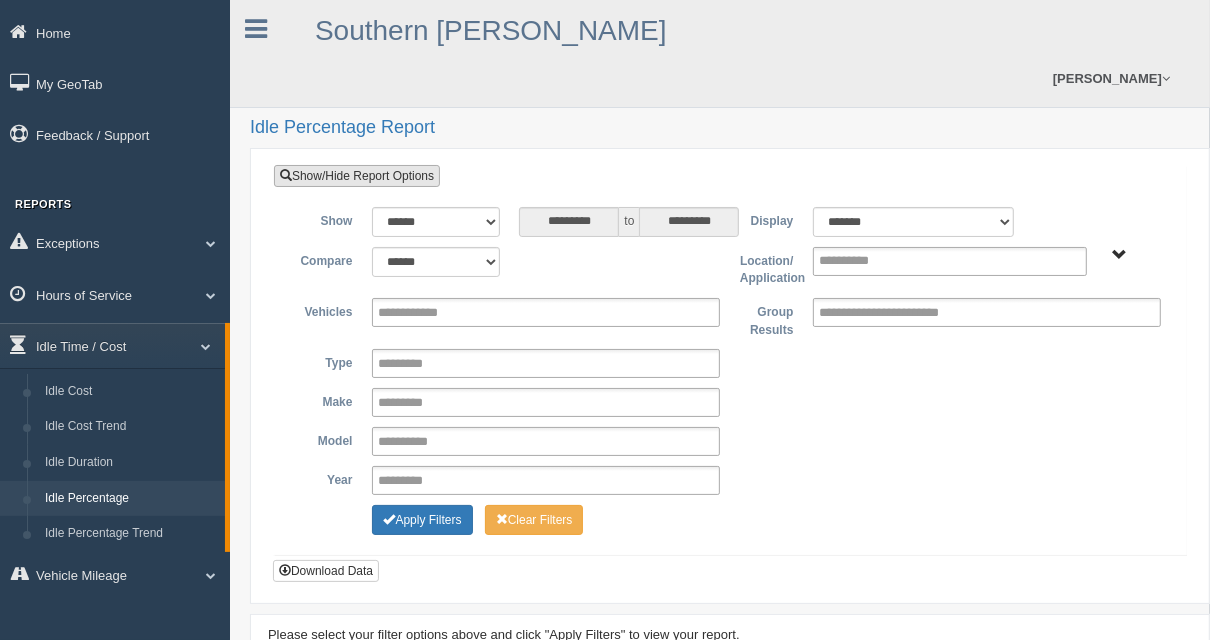 click on "Show/Hide Report Options" at bounding box center [357, 176] 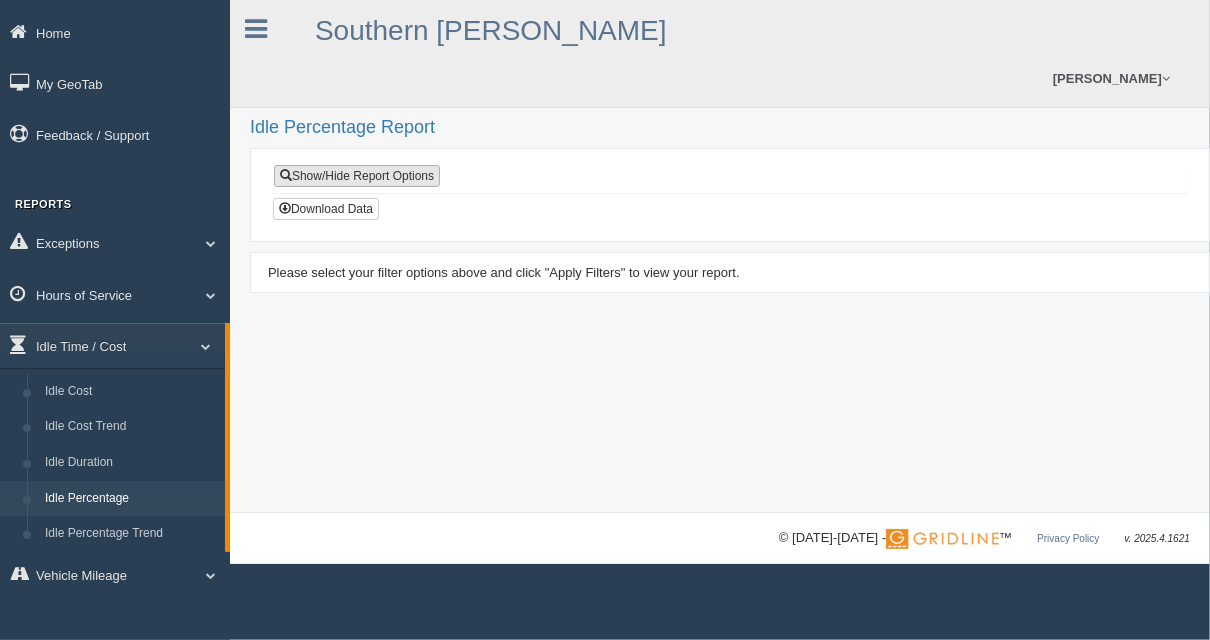 click on "Show/Hide Report Options" at bounding box center (357, 176) 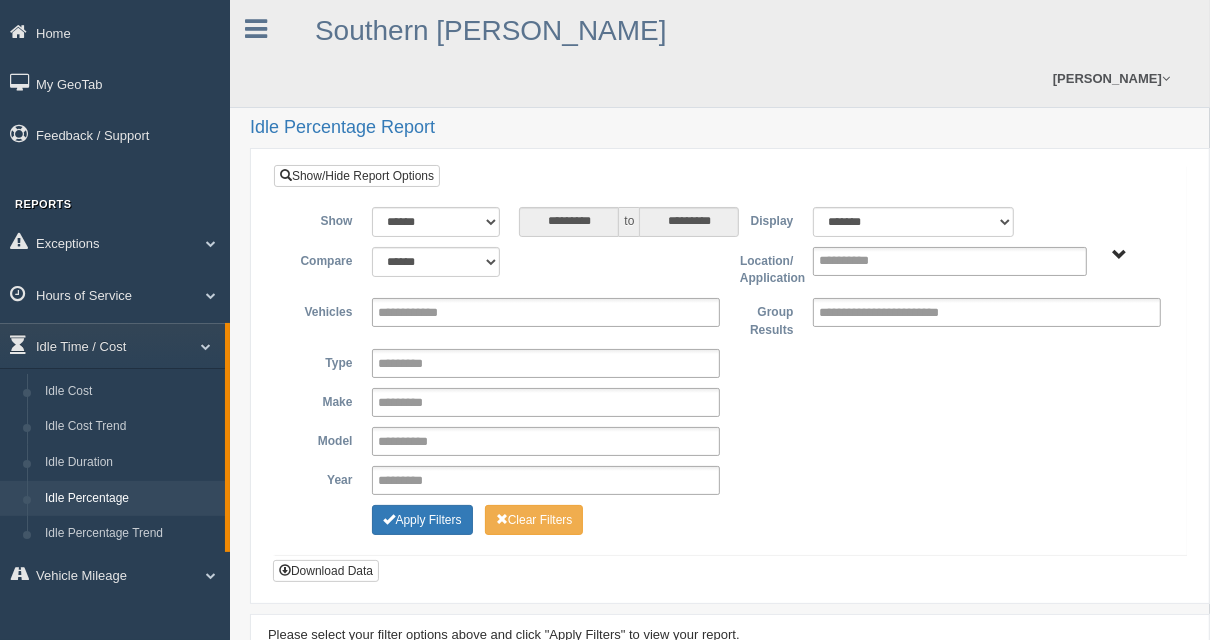 click on "**********" at bounding box center [730, 267] 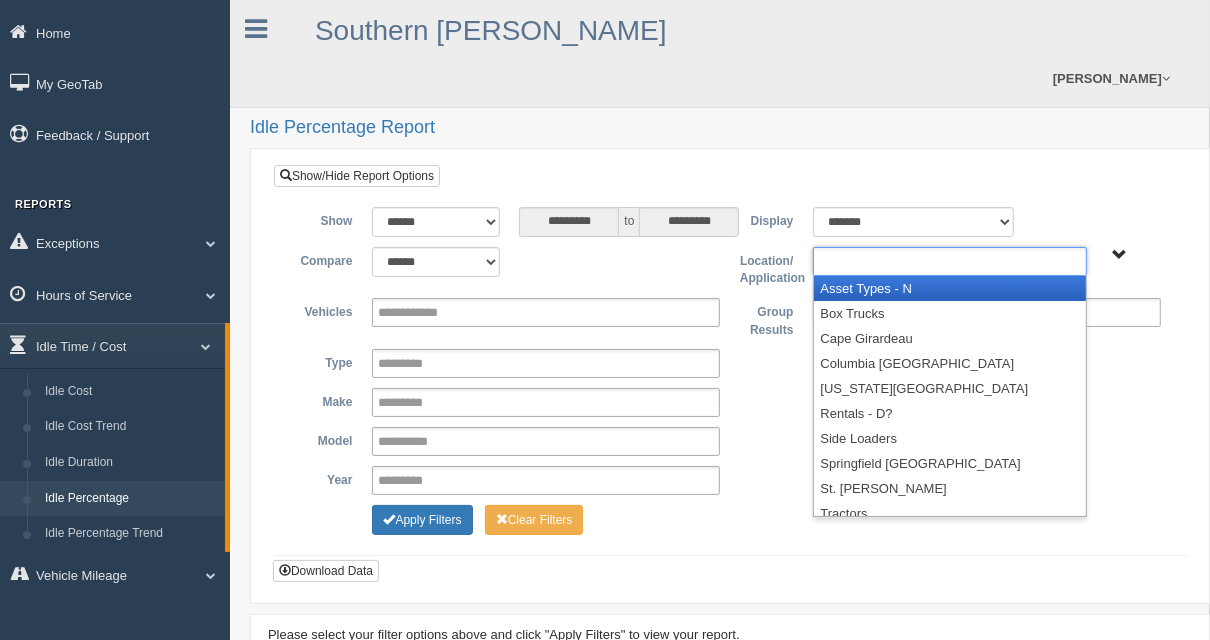 click at bounding box center [862, 261] 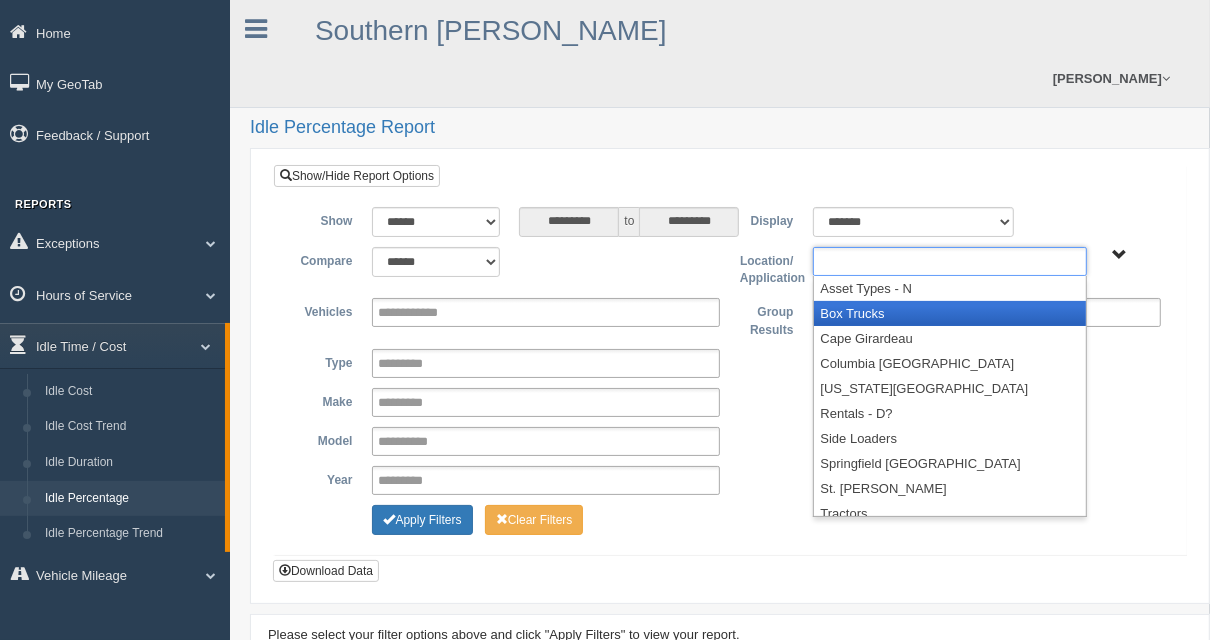 click on "Box Trucks" at bounding box center [950, 313] 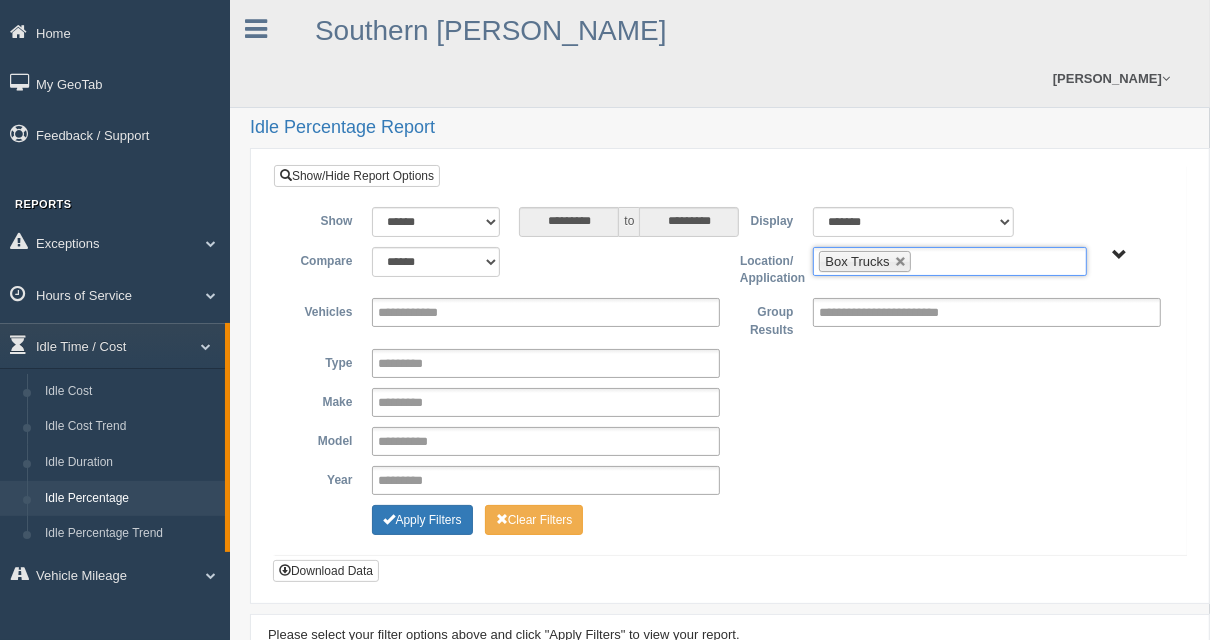 click on "Group Results" at bounding box center (766, 318) 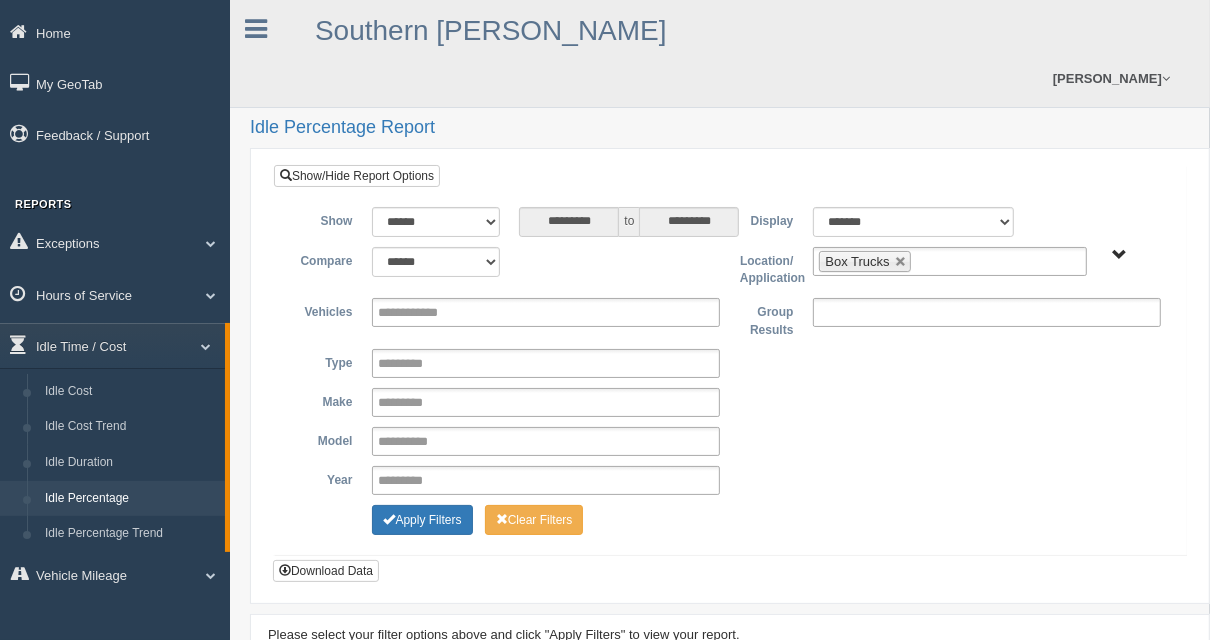 click at bounding box center (906, 312) 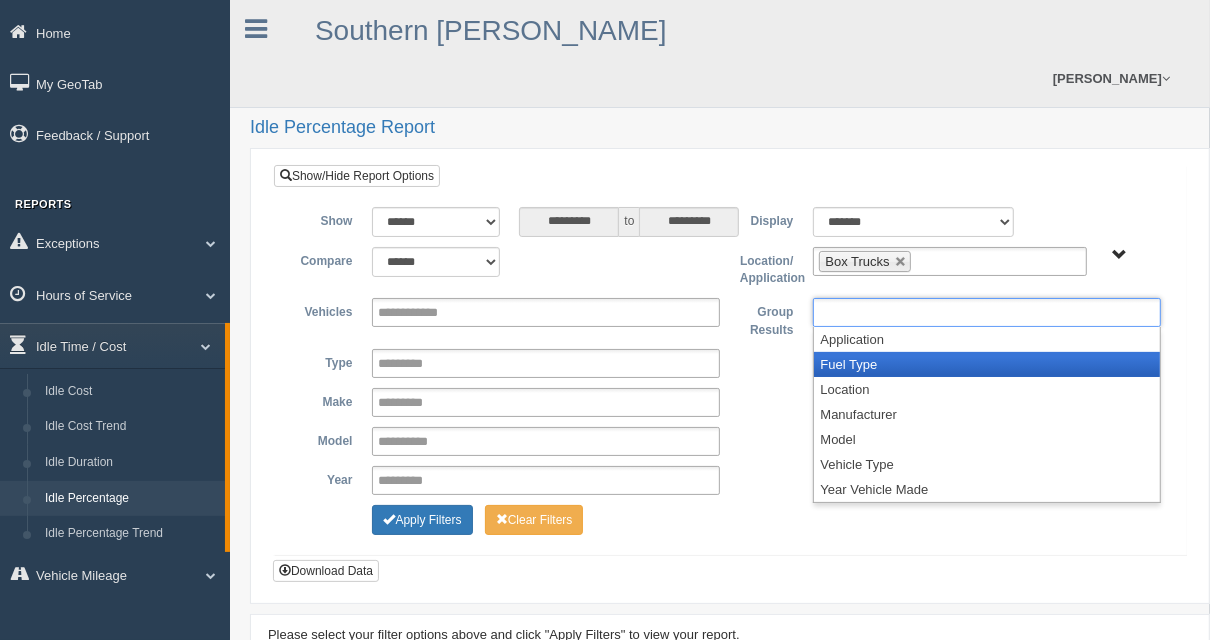 click on "Fuel Type" at bounding box center [987, 364] 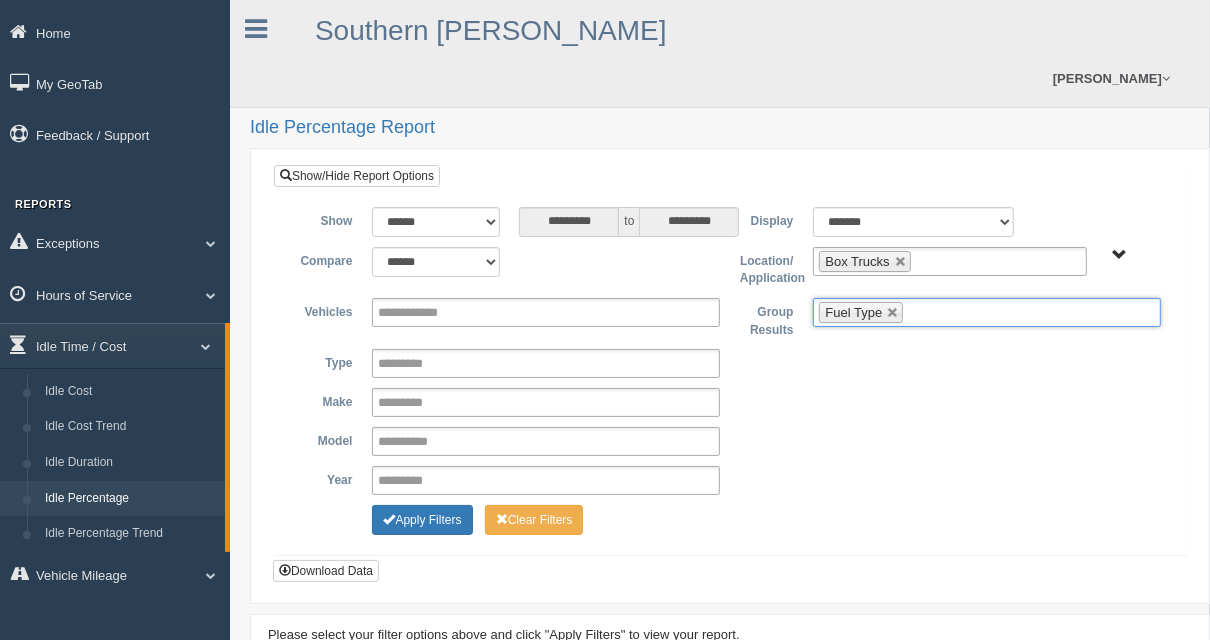 click on "**********" at bounding box center (730, 363) 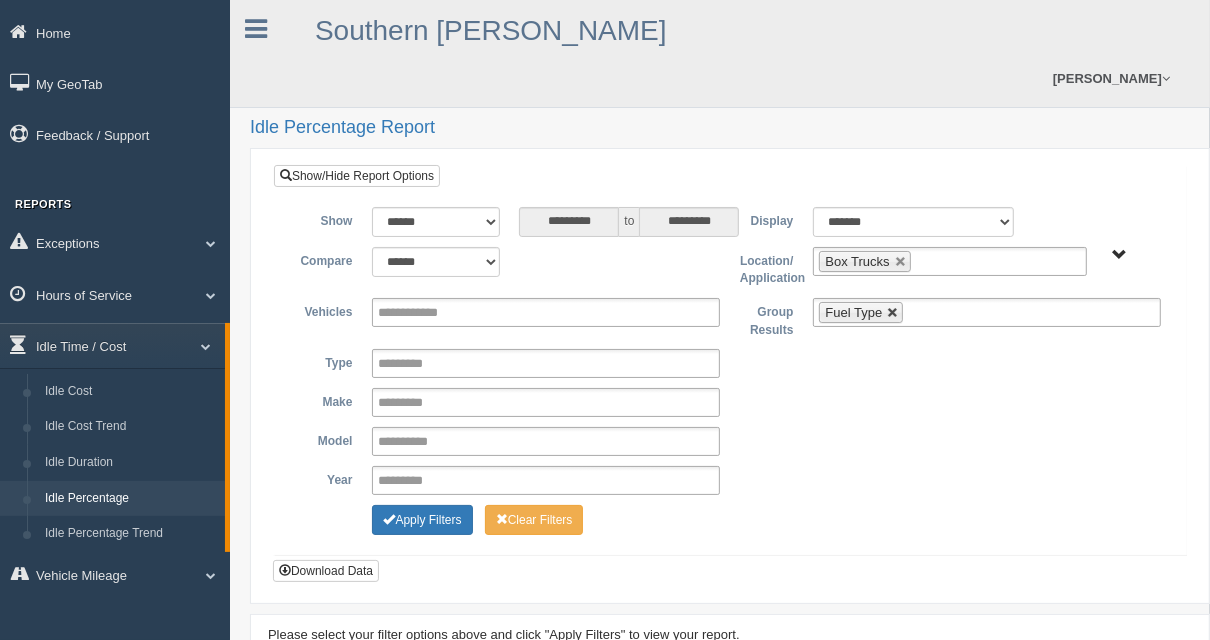 click at bounding box center [893, 313] 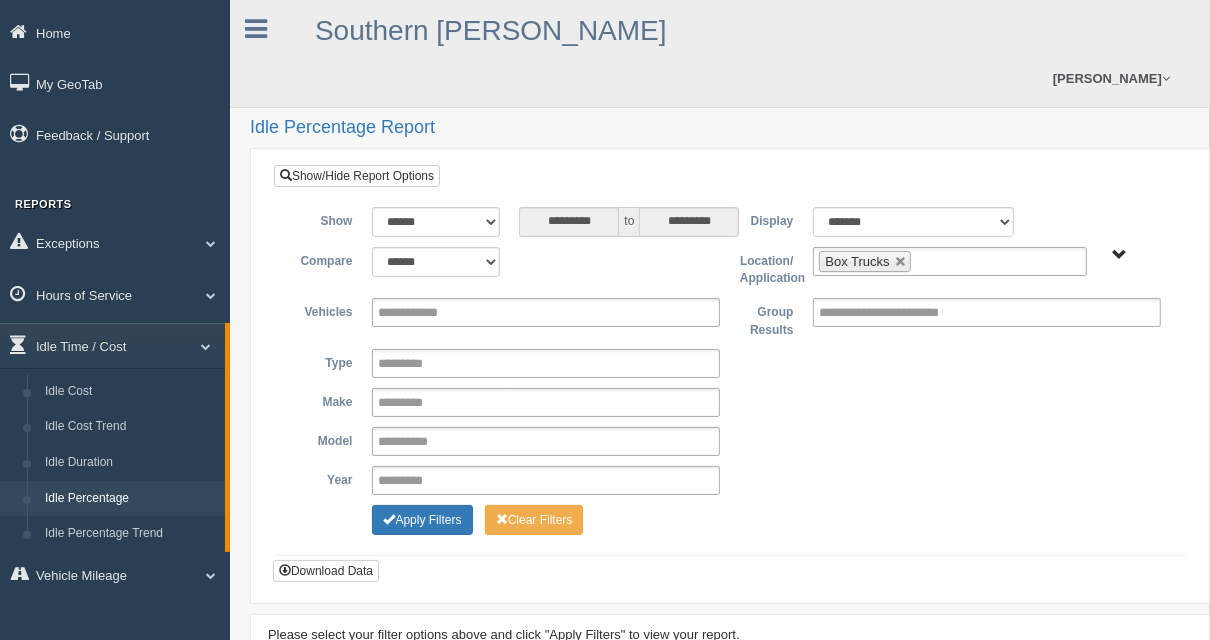 type 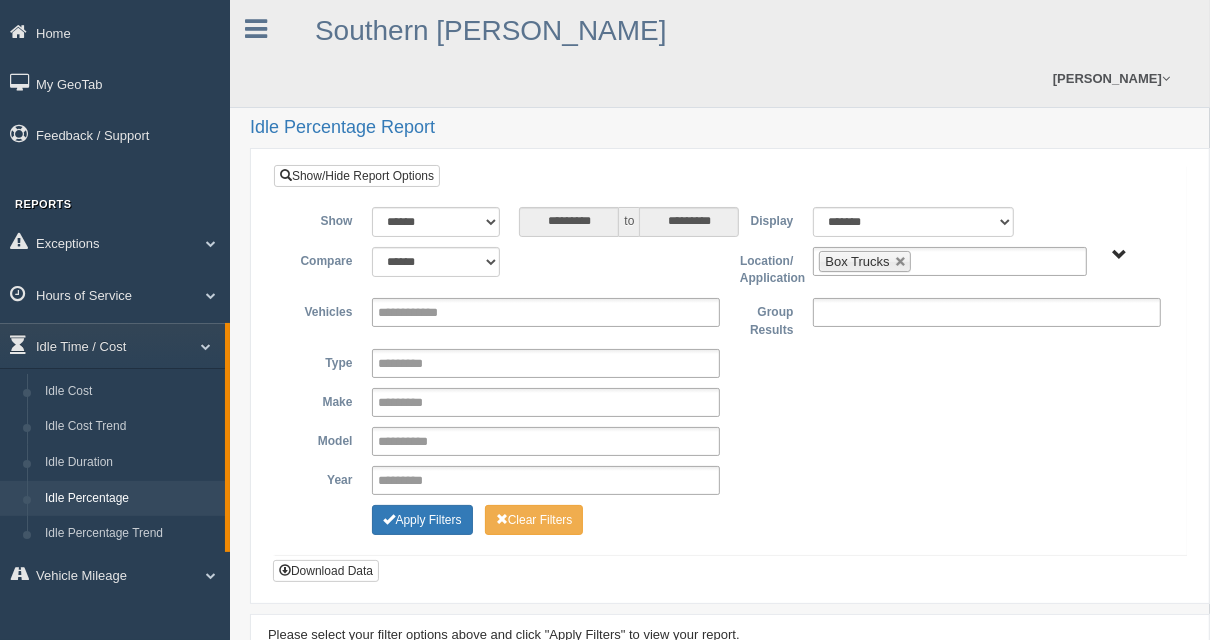 click at bounding box center (906, 312) 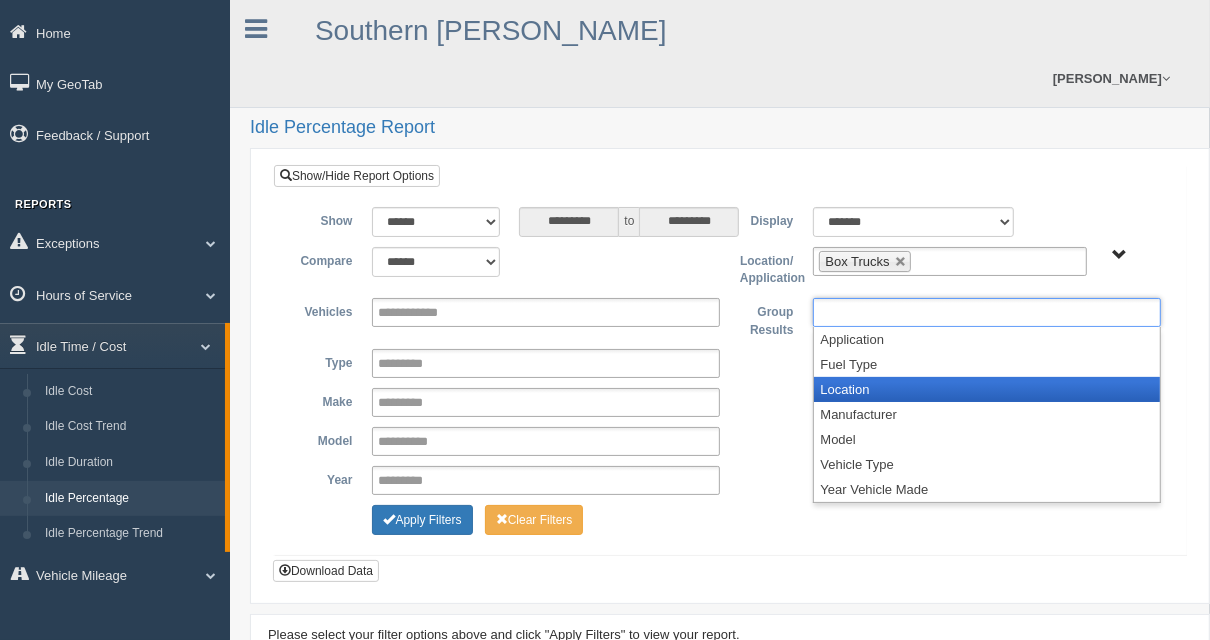 click on "Location" at bounding box center (987, 389) 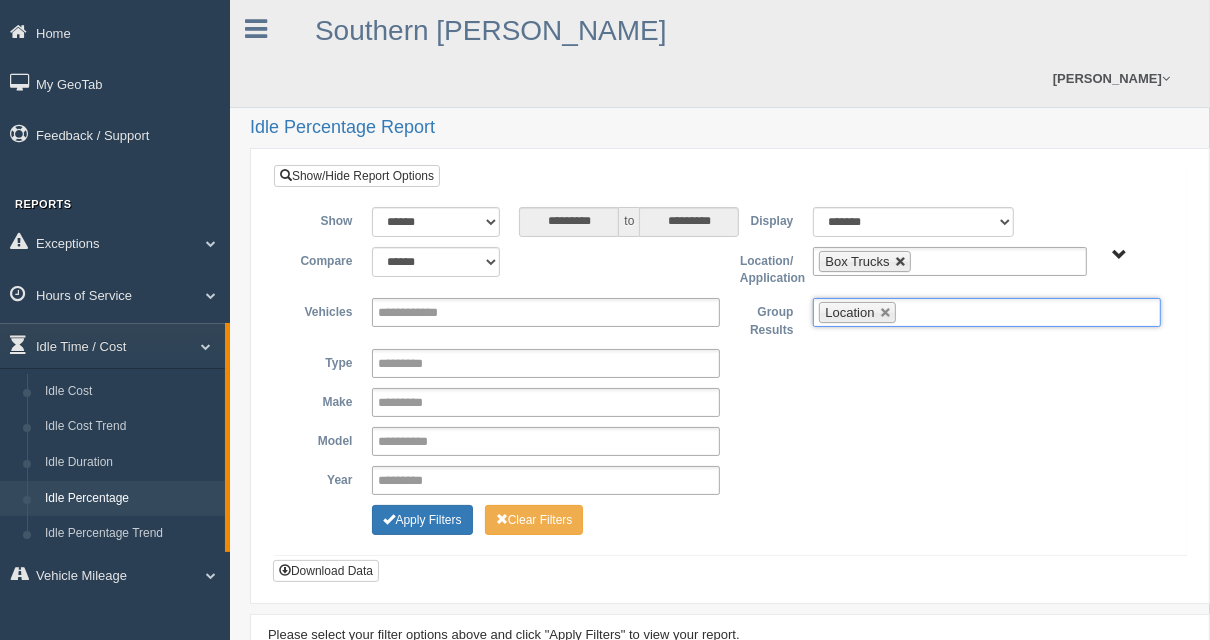 click at bounding box center (901, 262) 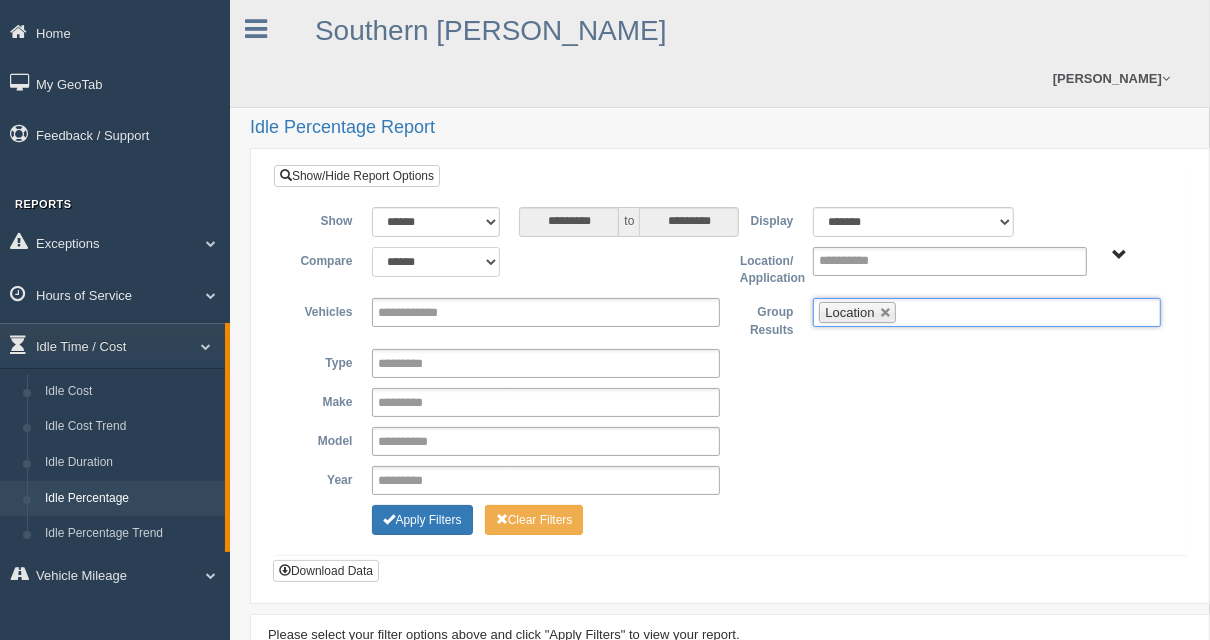 click on "**********" at bounding box center [435, 262] 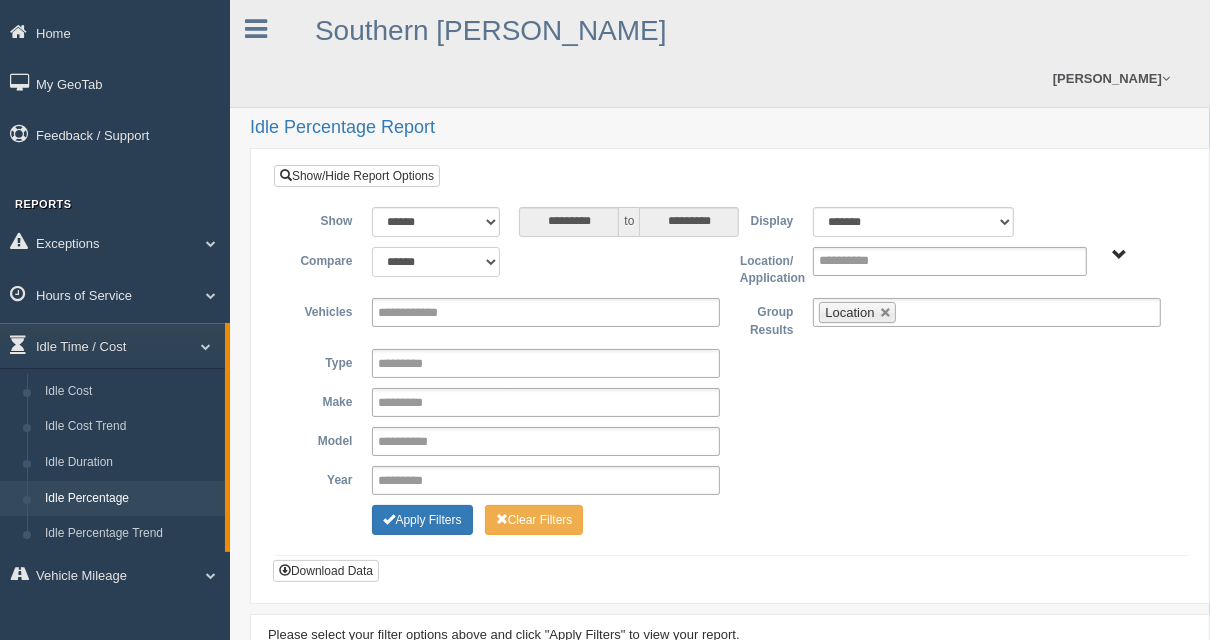 select on "**********" 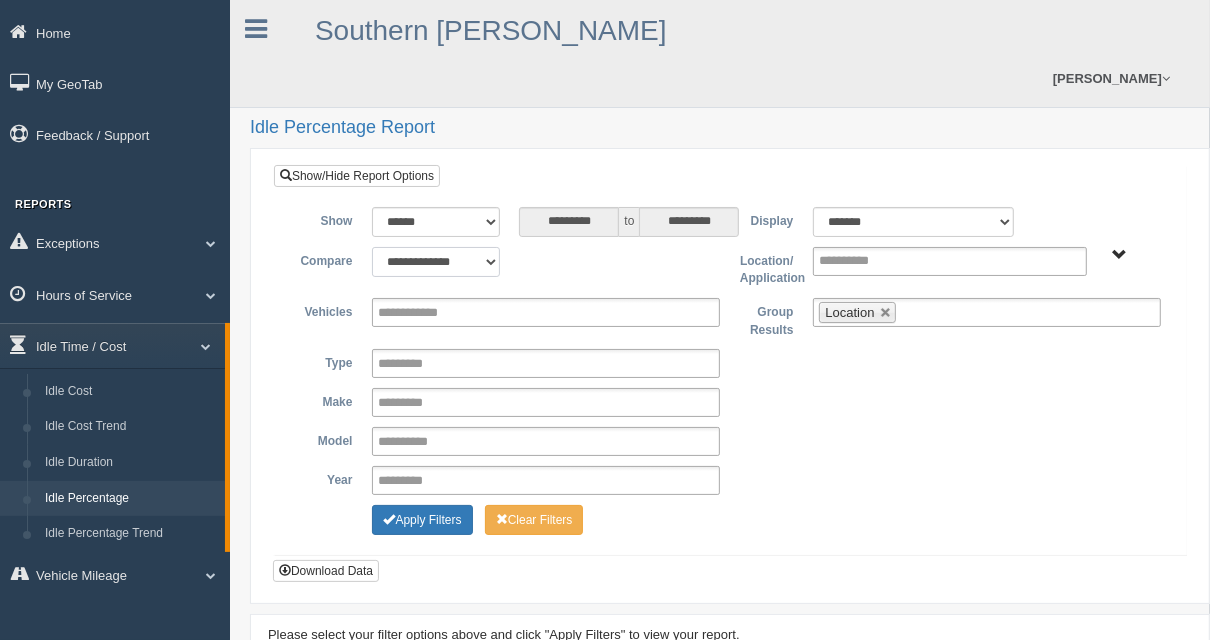 click on "**********" at bounding box center [435, 262] 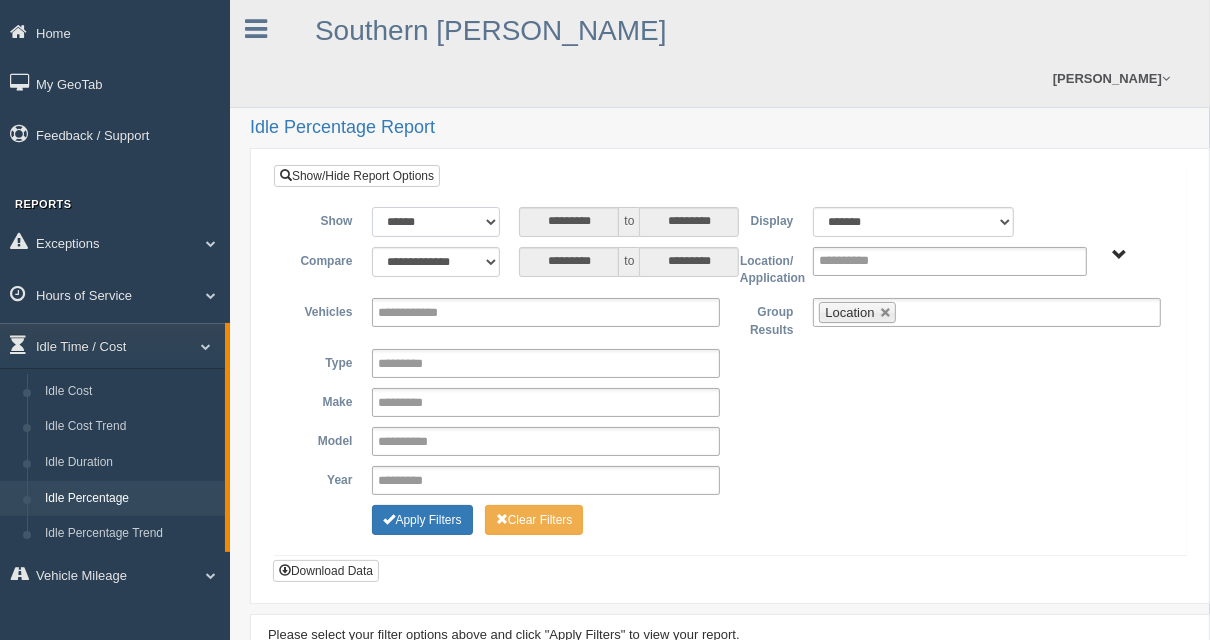 click on "**********" at bounding box center [435, 222] 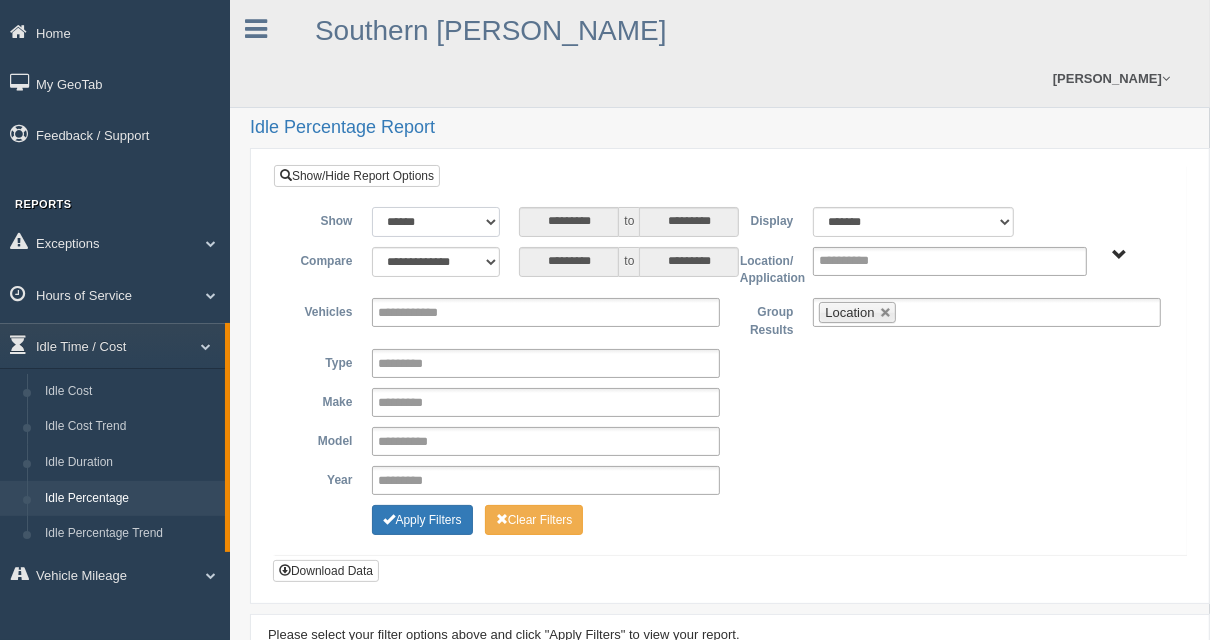 click on "**********" at bounding box center (435, 222) 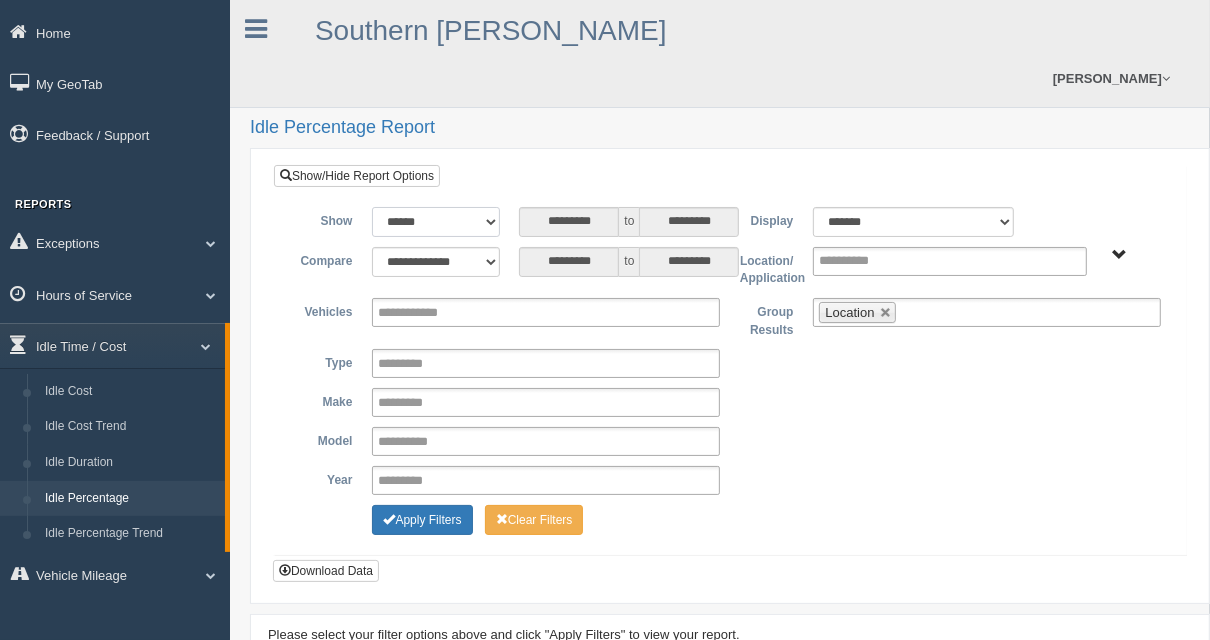 click on "**********" at bounding box center (435, 222) 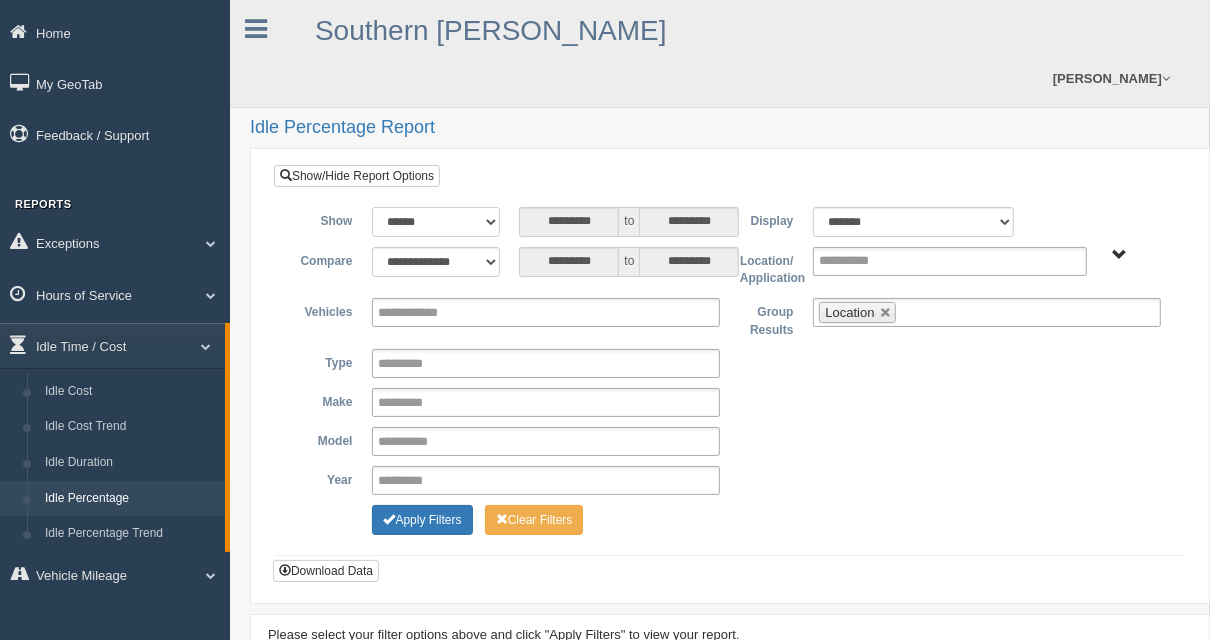 select on "*********" 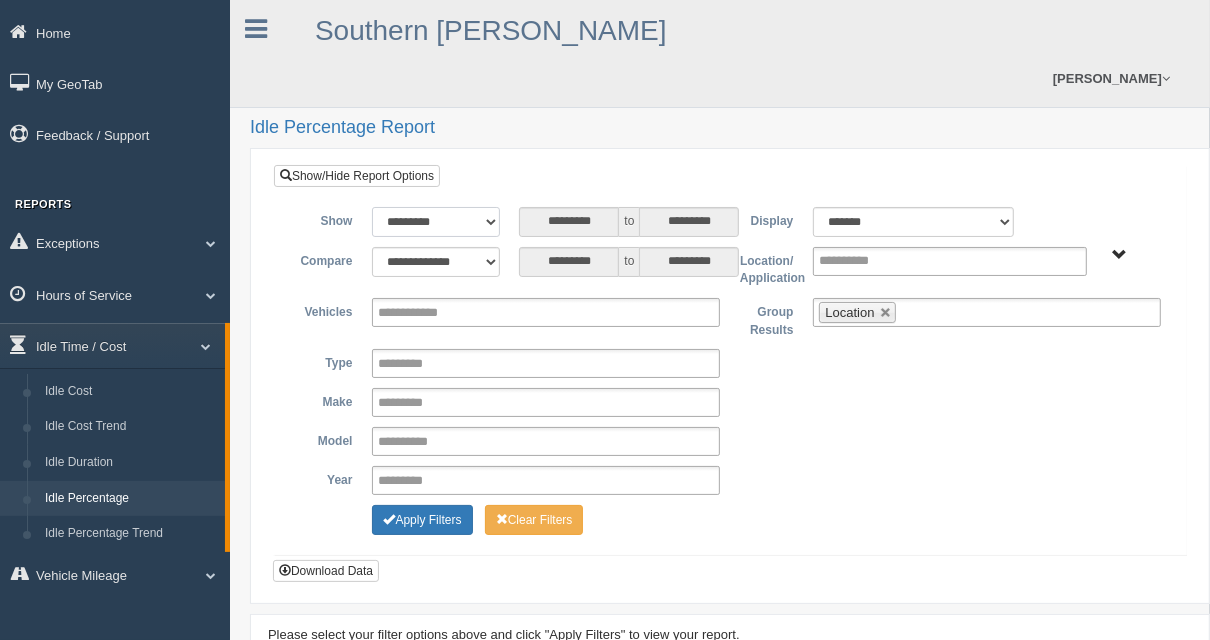 click on "**********" at bounding box center (435, 222) 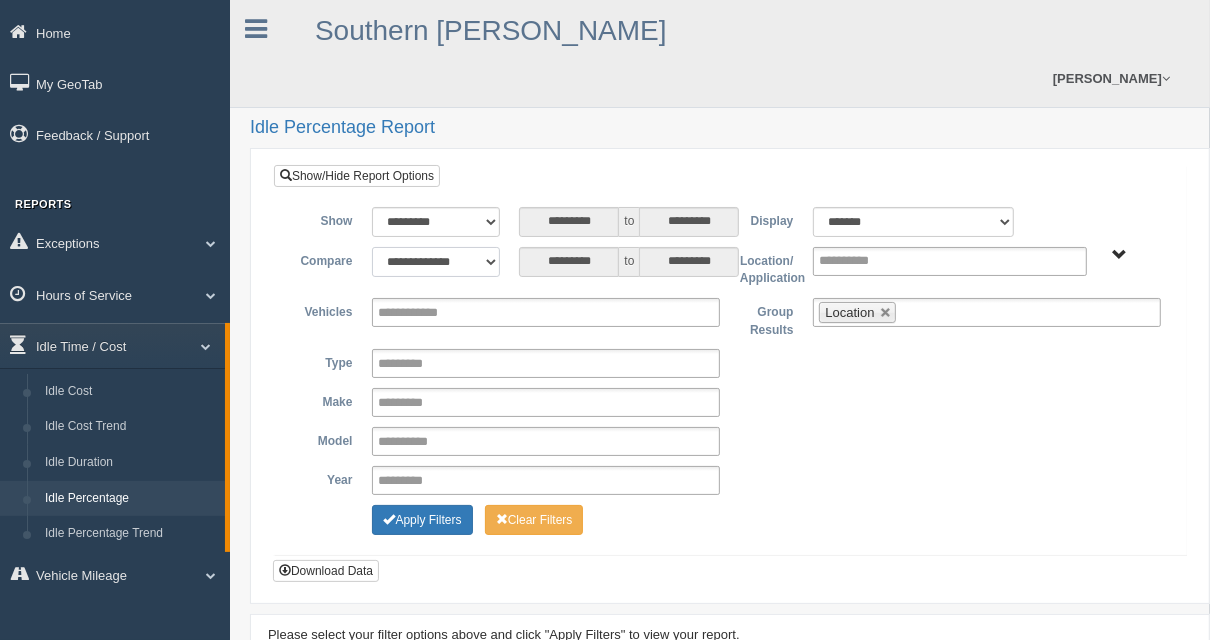 click on "**********" at bounding box center [435, 262] 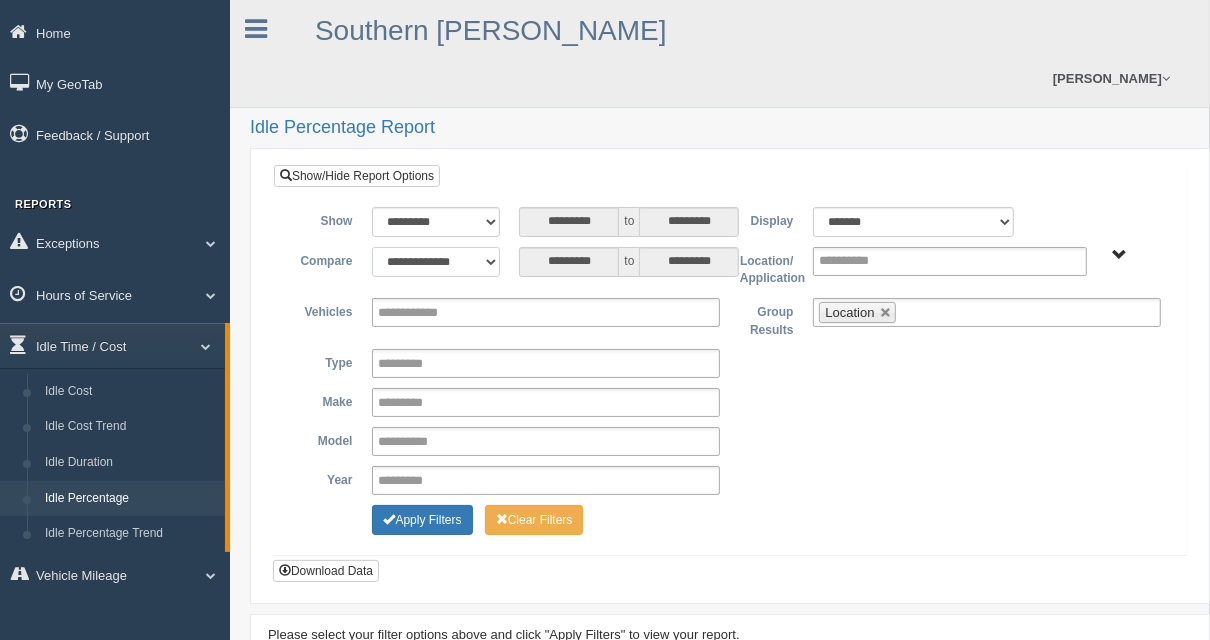 click on "**********" at bounding box center (435, 262) 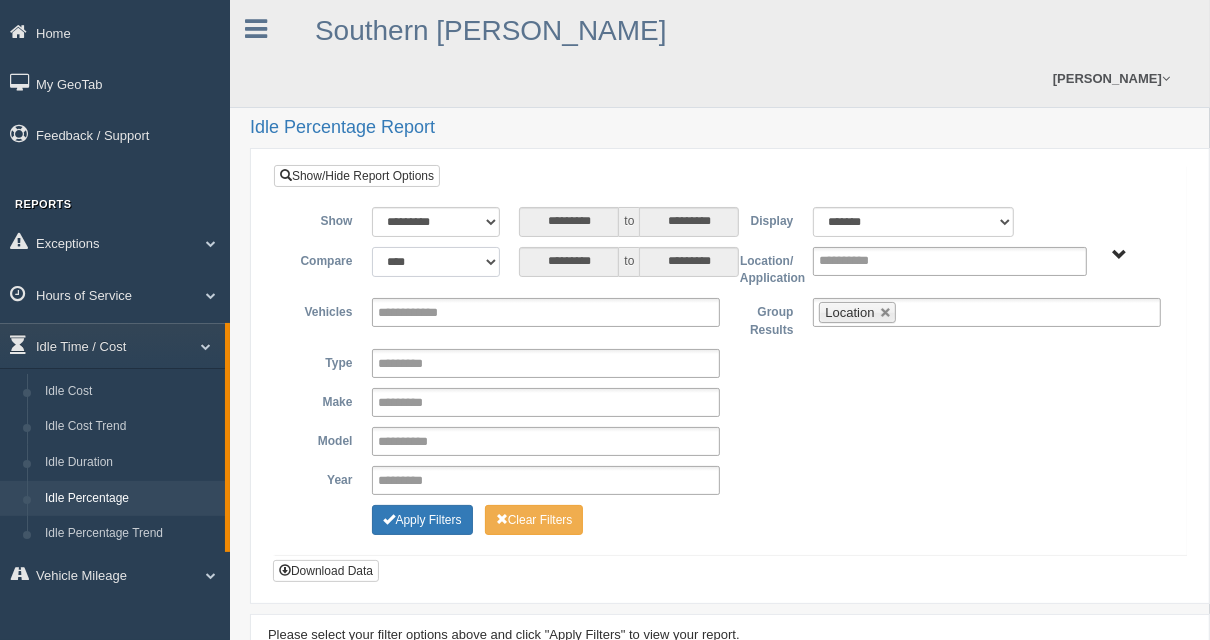 click on "**********" at bounding box center [435, 262] 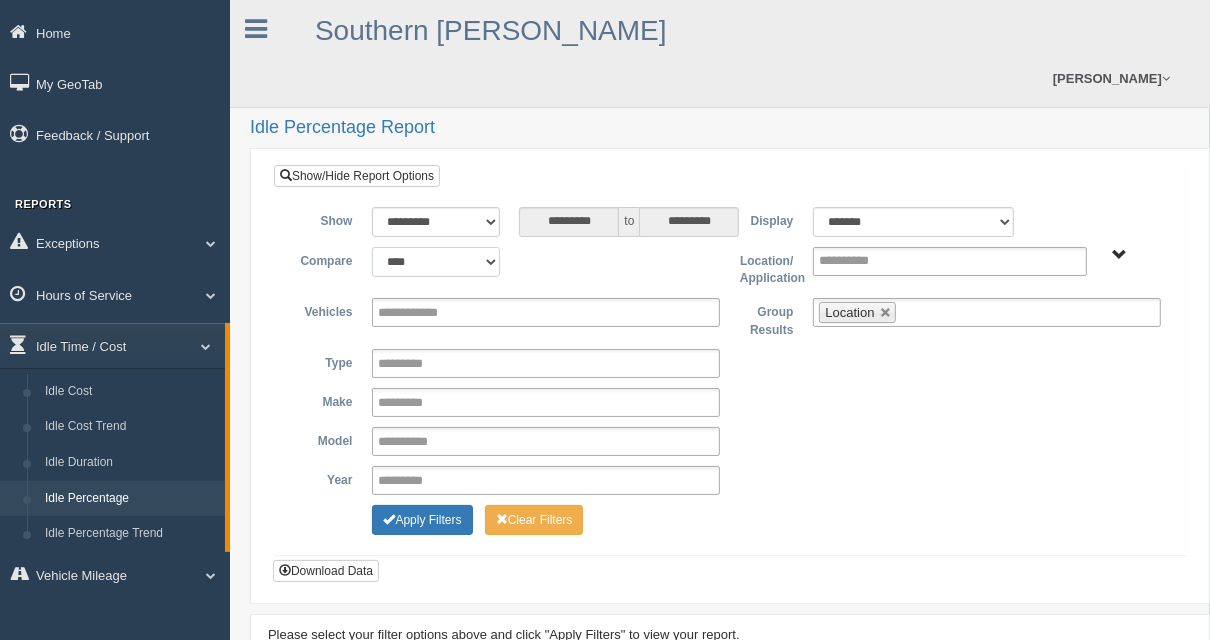 click on "**********" at bounding box center [435, 262] 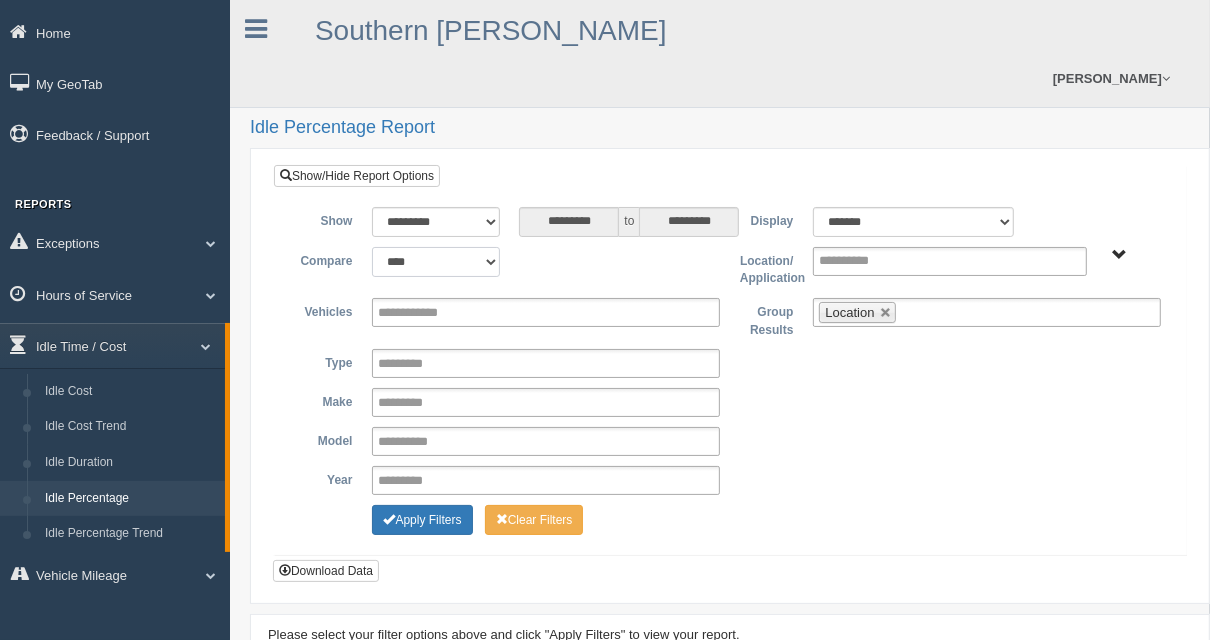 select on "******" 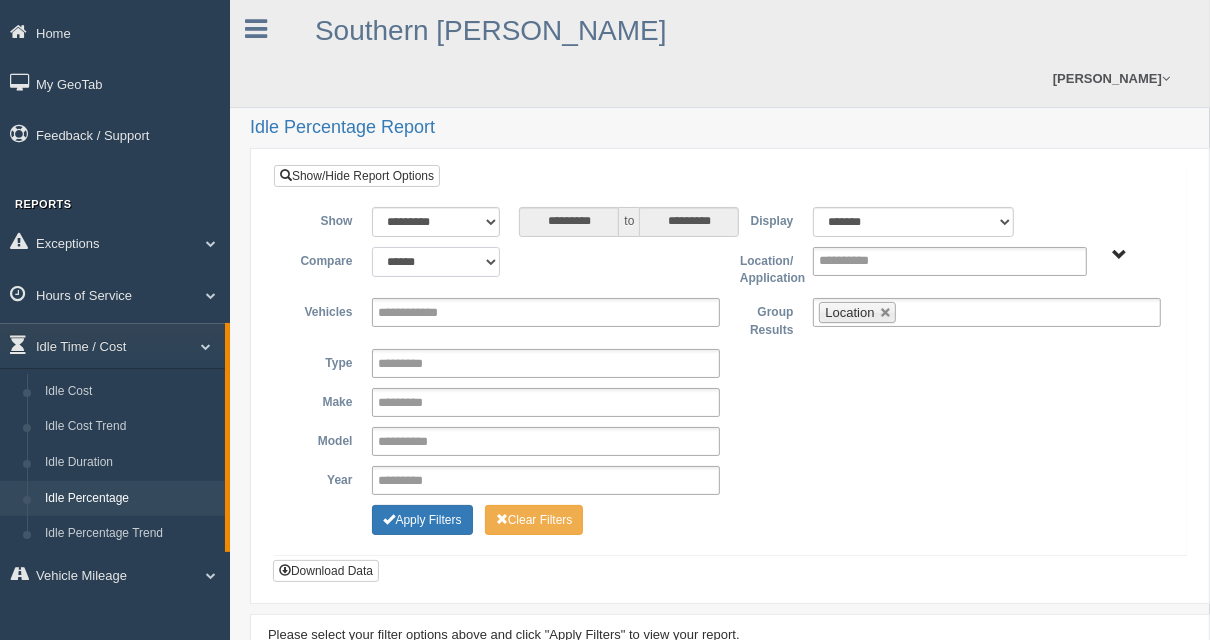 click on "**********" at bounding box center [435, 262] 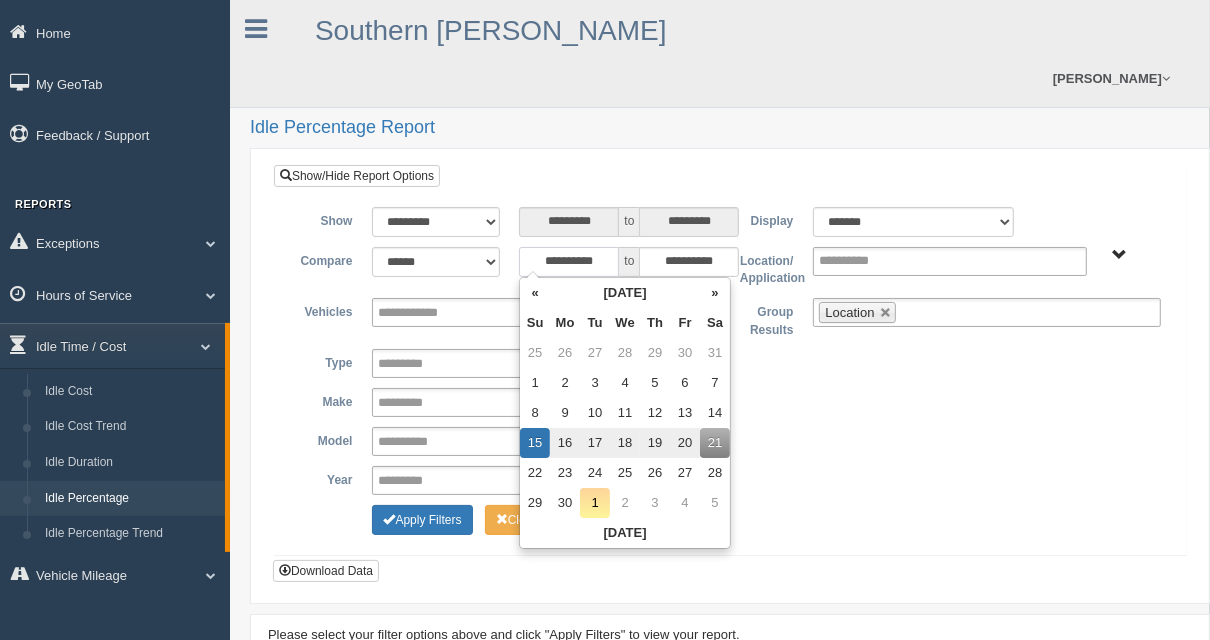 click on "**********" at bounding box center [569, 262] 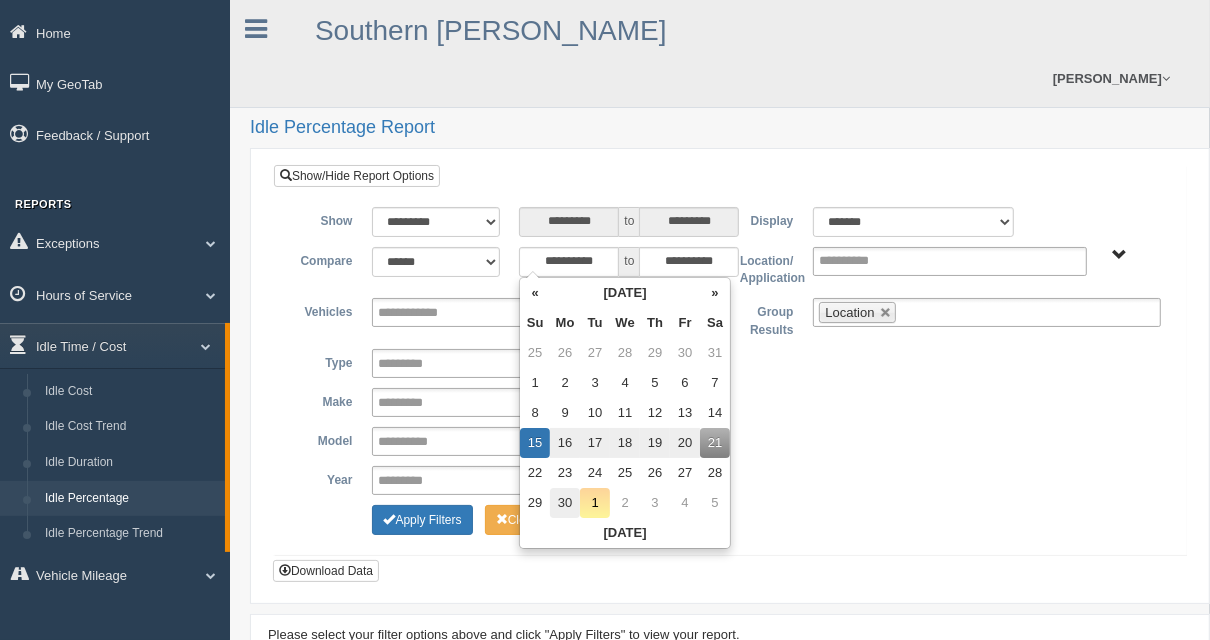 click on "30" at bounding box center (565, 503) 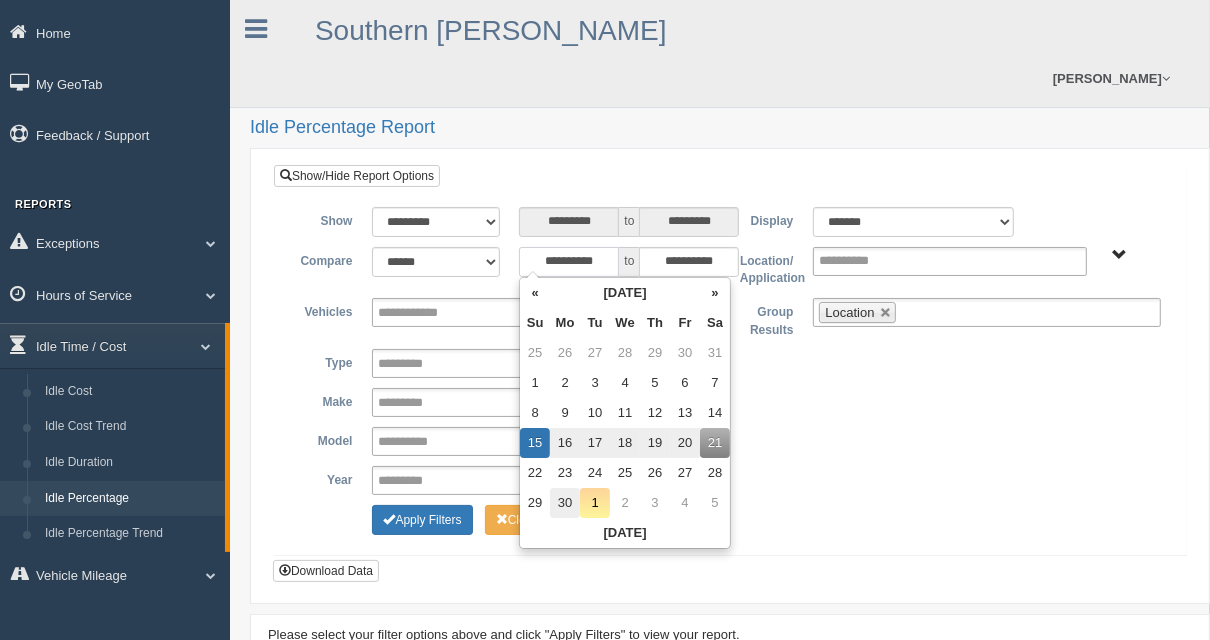 type on "**********" 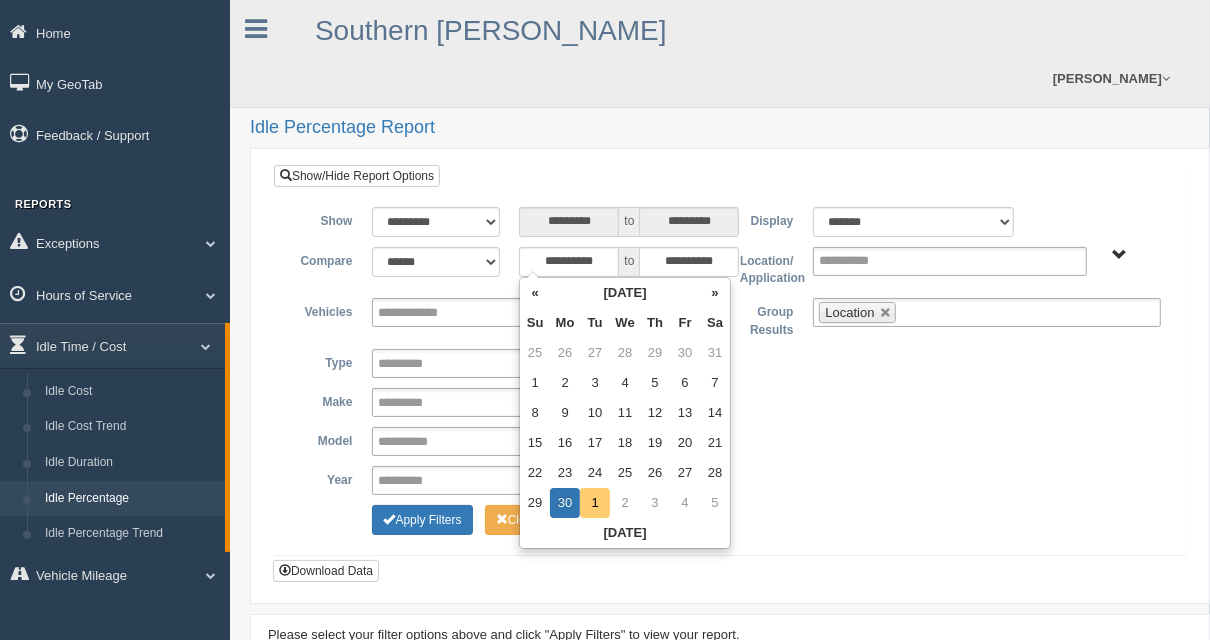 click on "1" at bounding box center [595, 503] 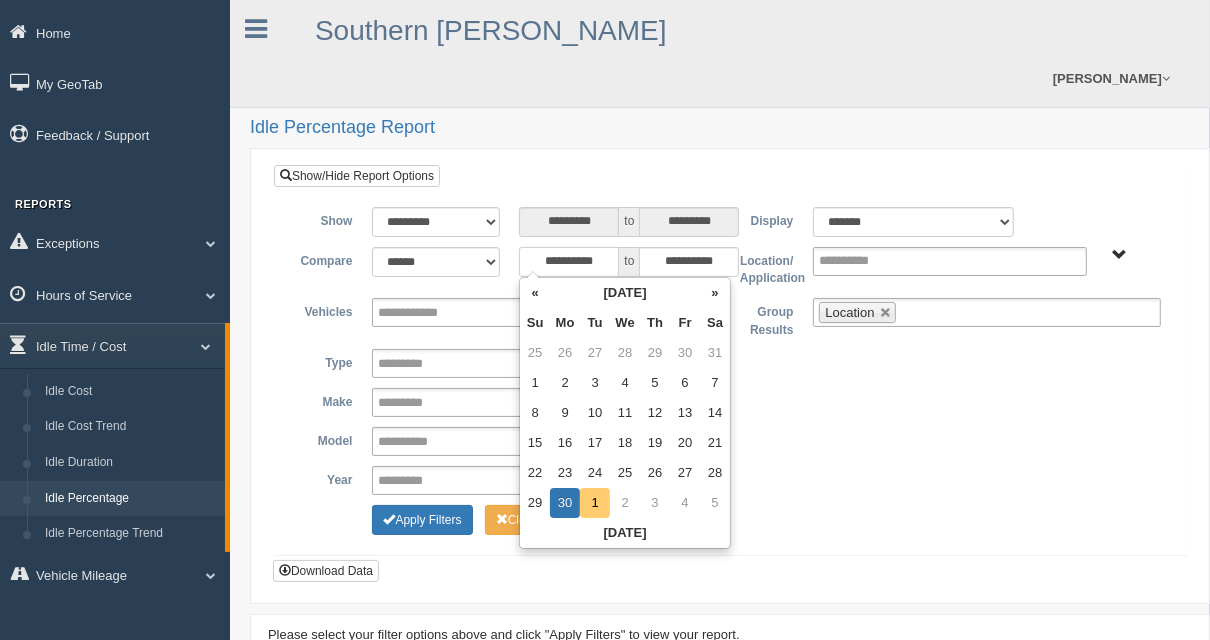 type on "**********" 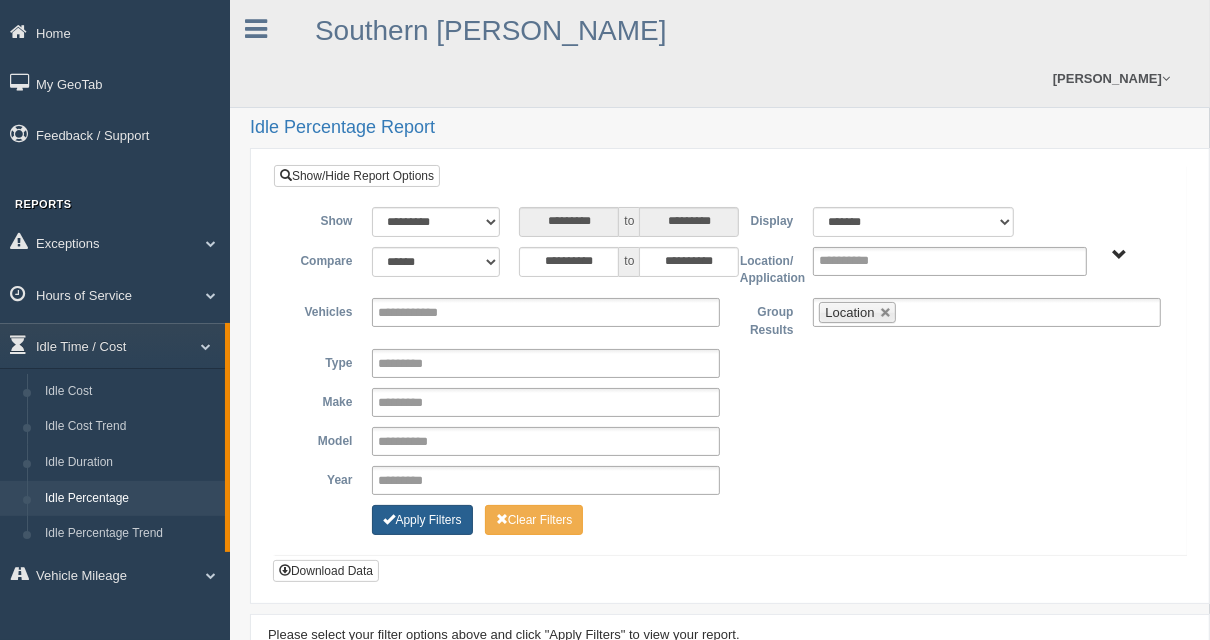 click on "Apply Filters" at bounding box center (422, 520) 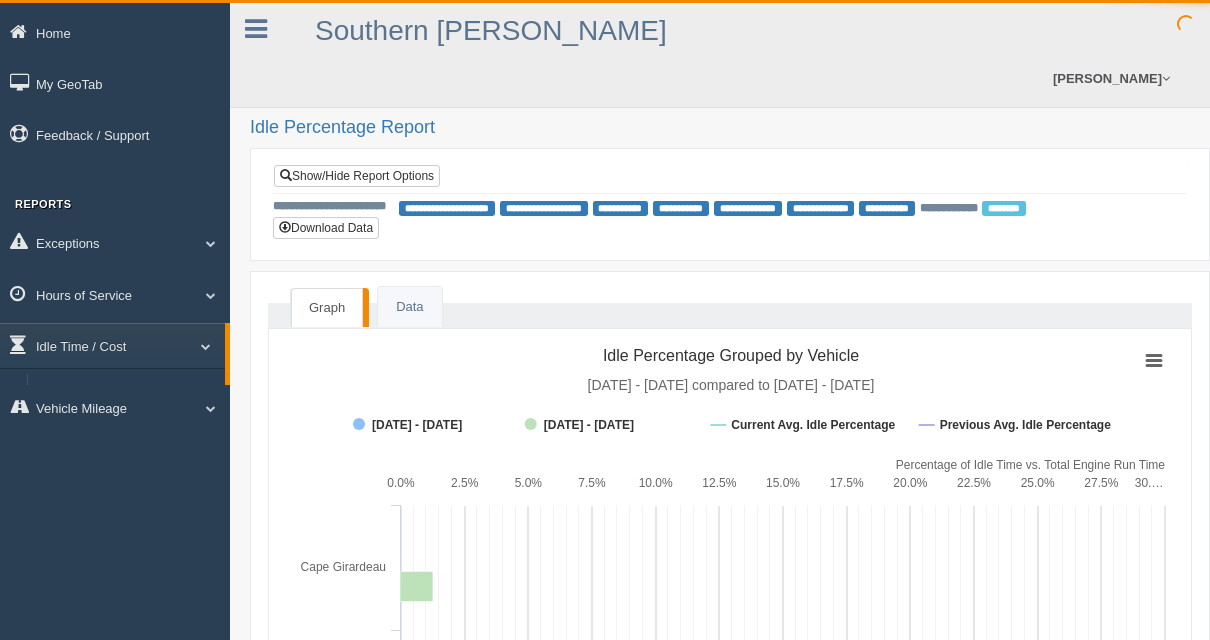 scroll, scrollTop: 0, scrollLeft: 0, axis: both 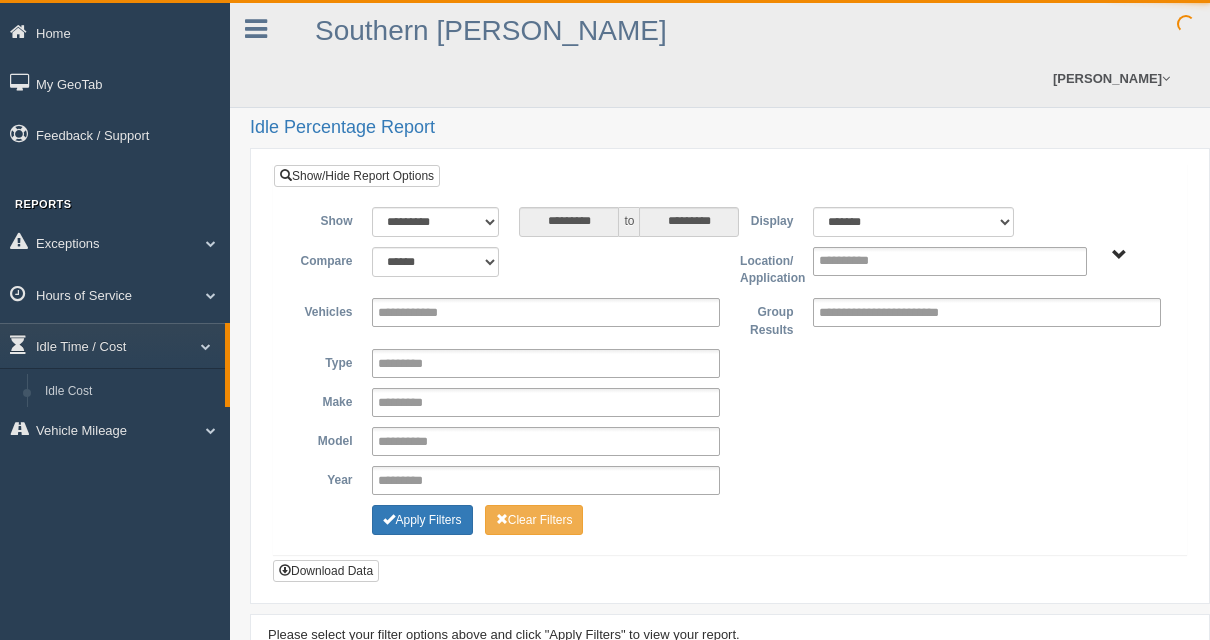 select on "******" 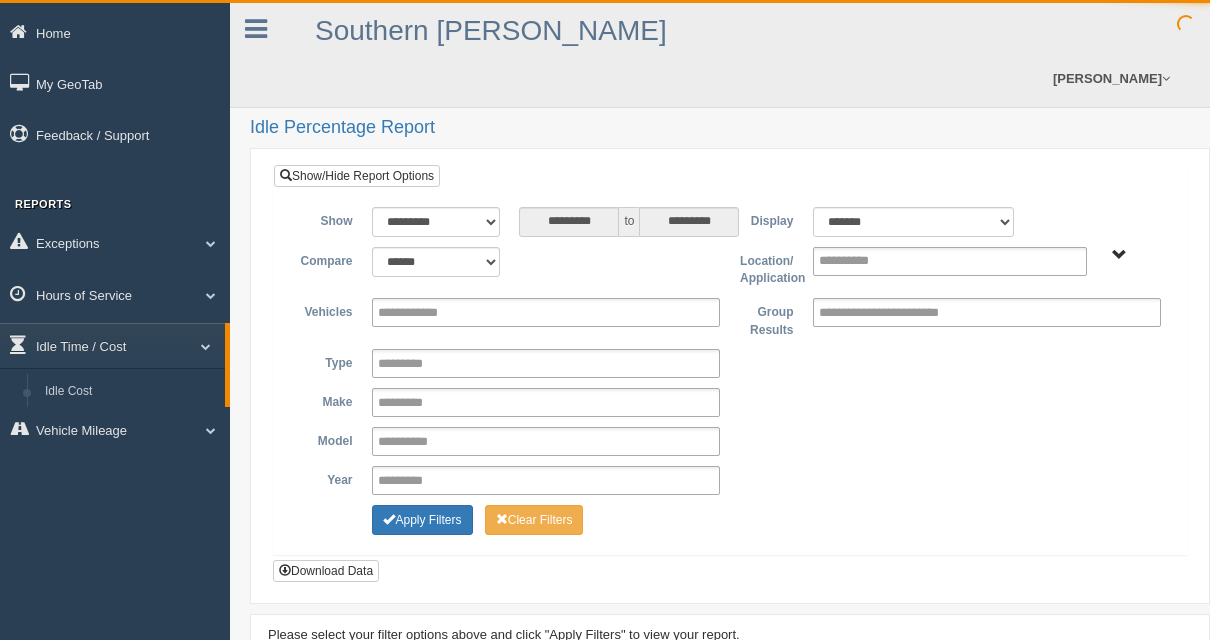 scroll, scrollTop: 0, scrollLeft: 0, axis: both 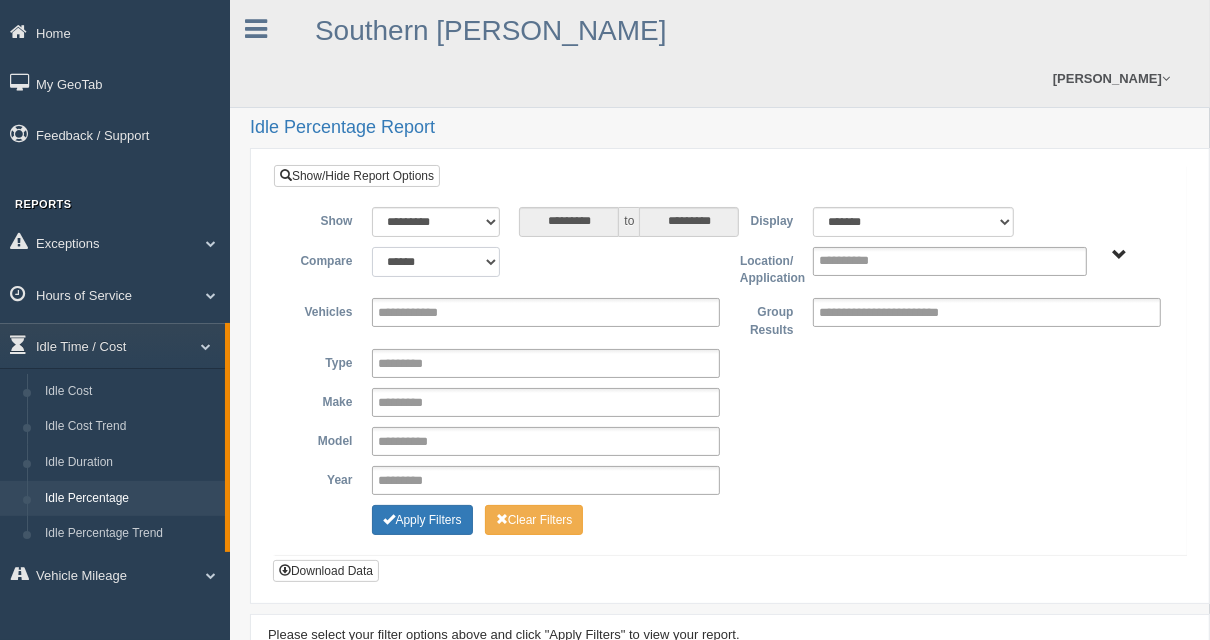 click on "**********" at bounding box center [435, 262] 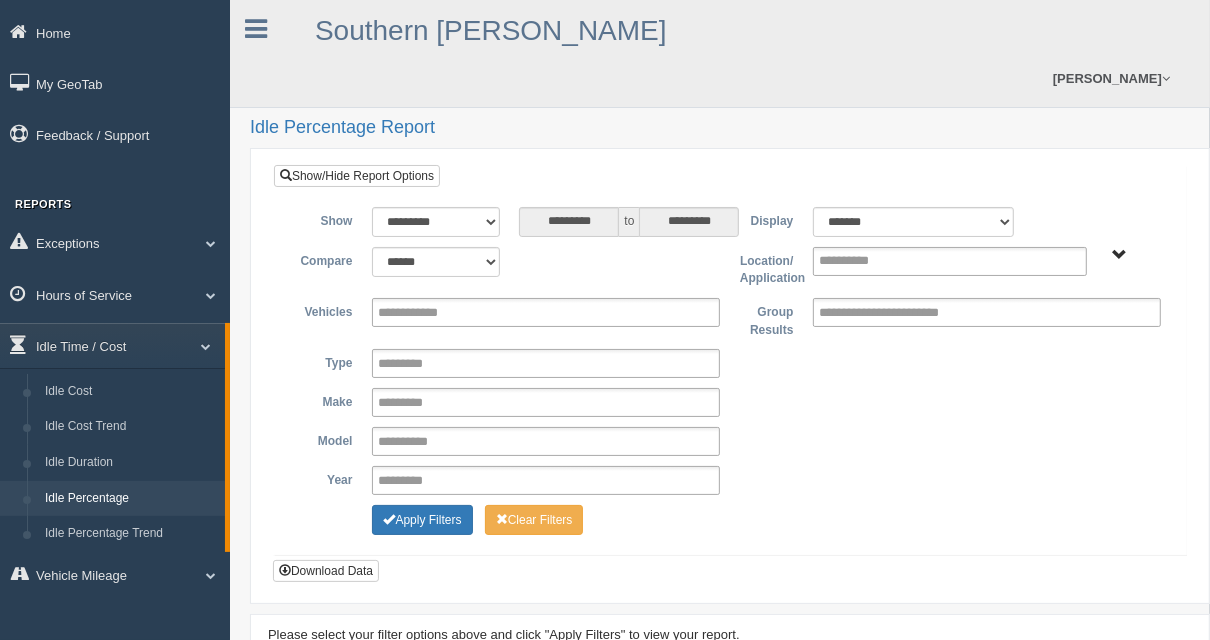 click on "**********" at bounding box center (730, 373) 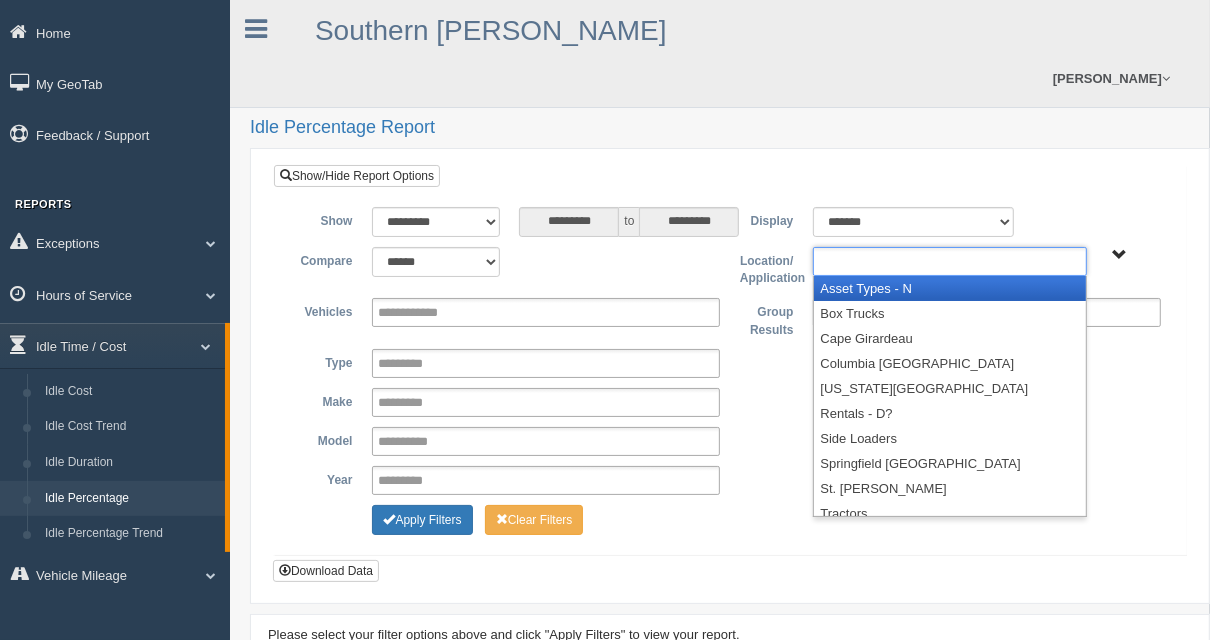 click at bounding box center (950, 261) 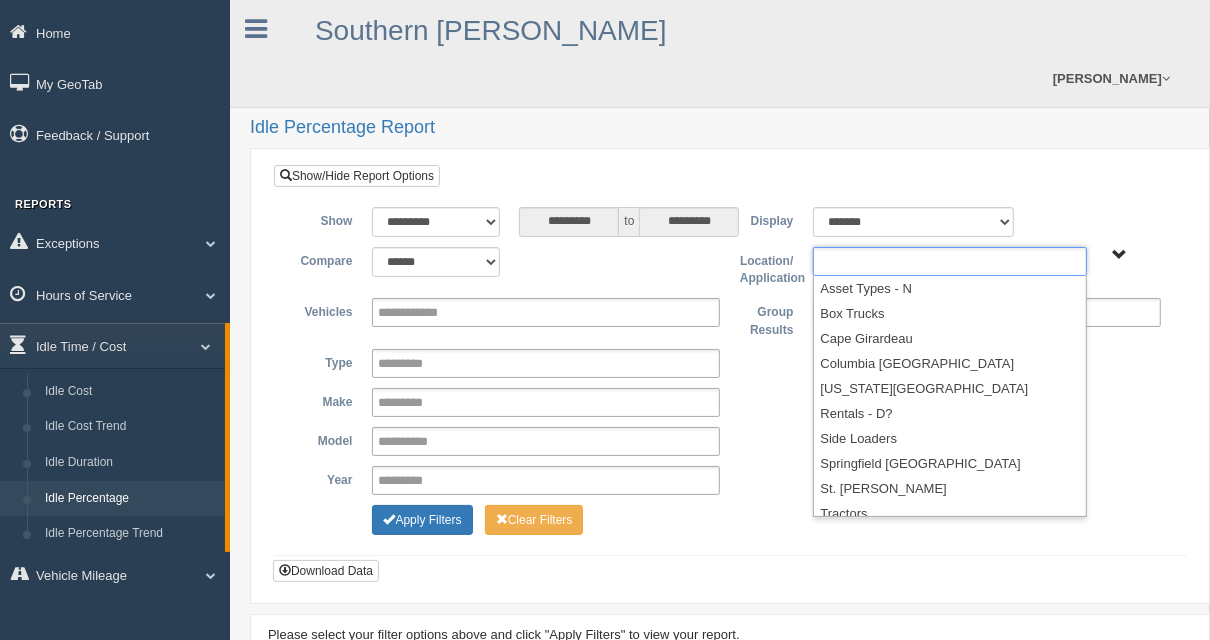 click at bounding box center [862, 261] 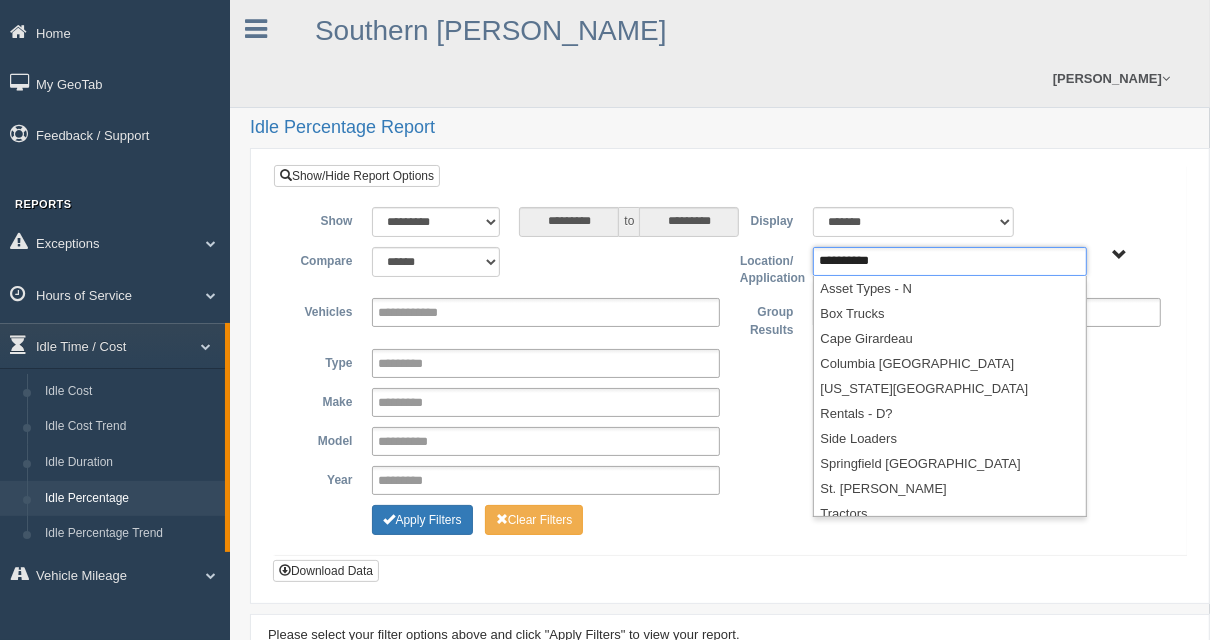 click at bounding box center (987, 312) 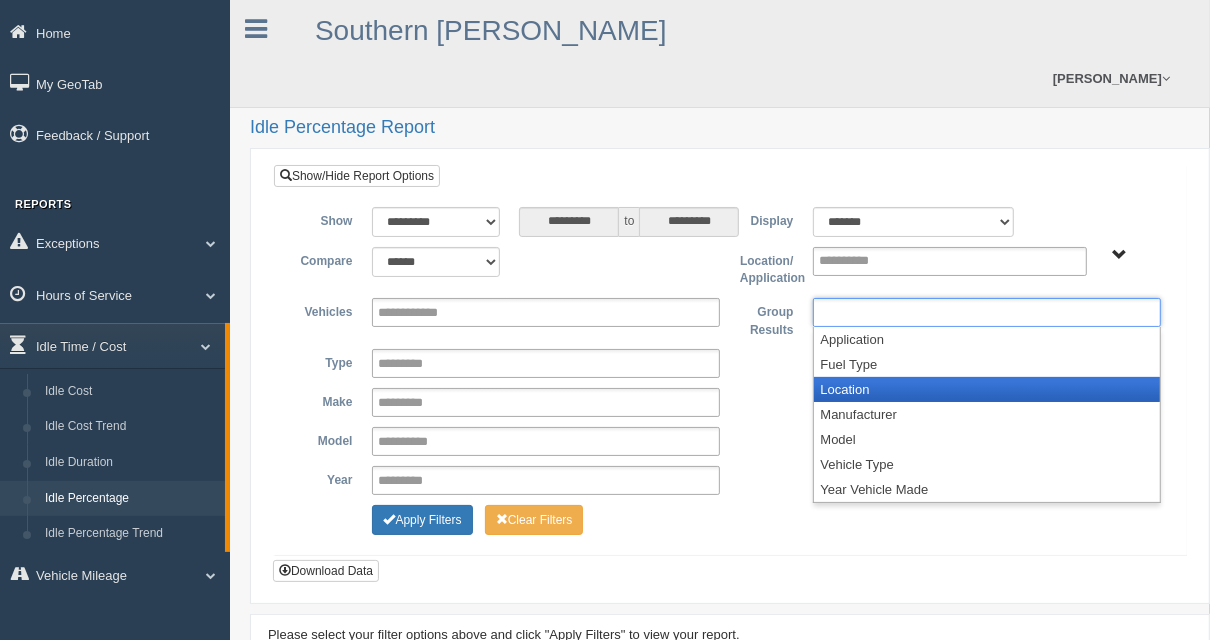 click on "Location" at bounding box center [987, 389] 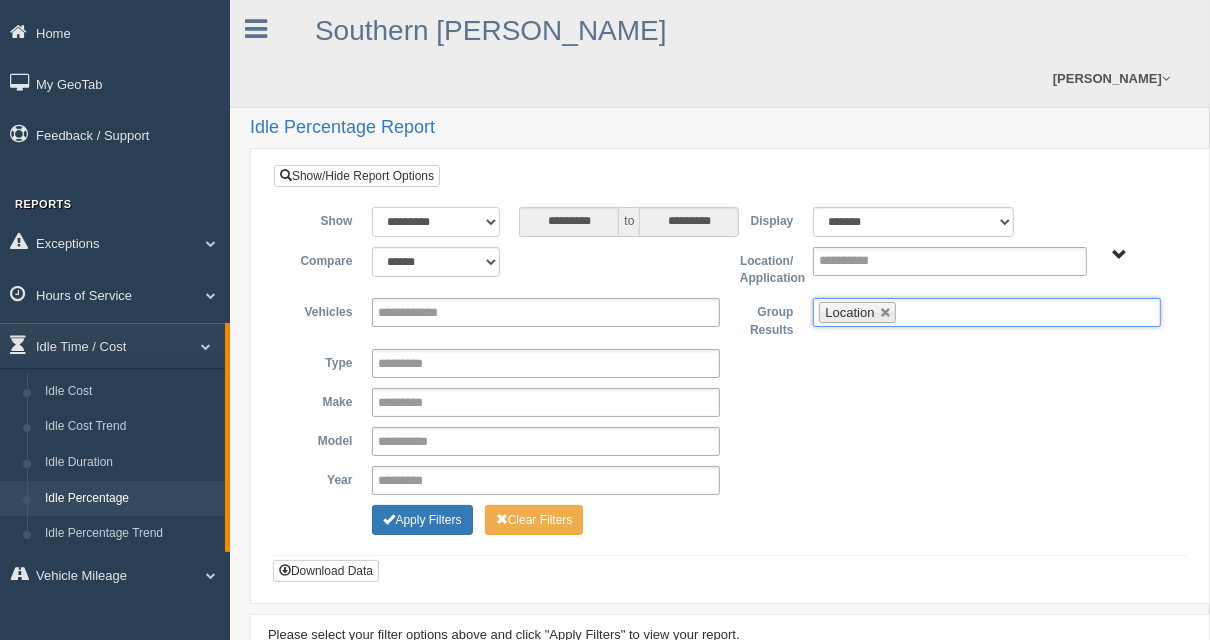 click on "**********" at bounding box center [435, 222] 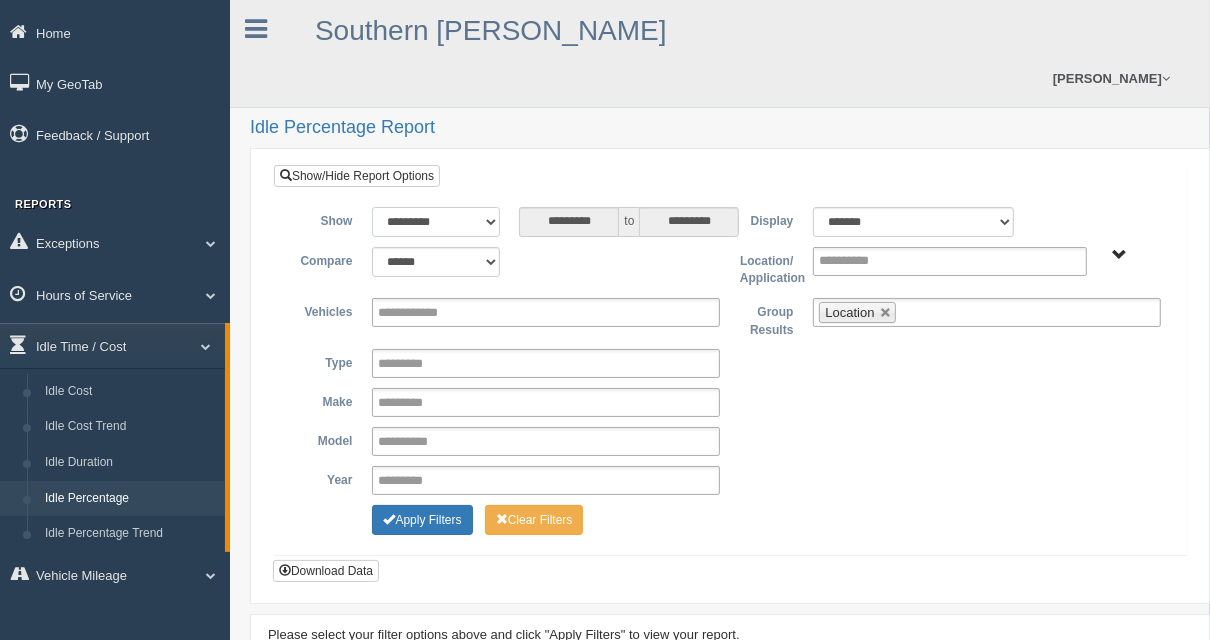 click on "**********" at bounding box center [435, 222] 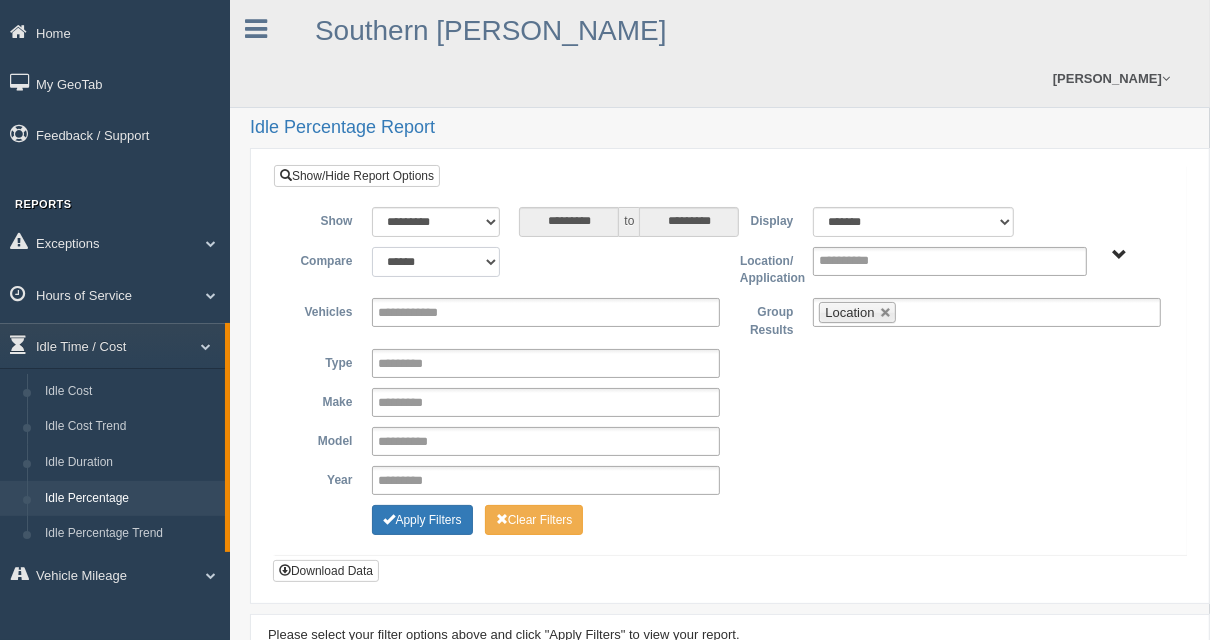 click on "**********" at bounding box center [435, 262] 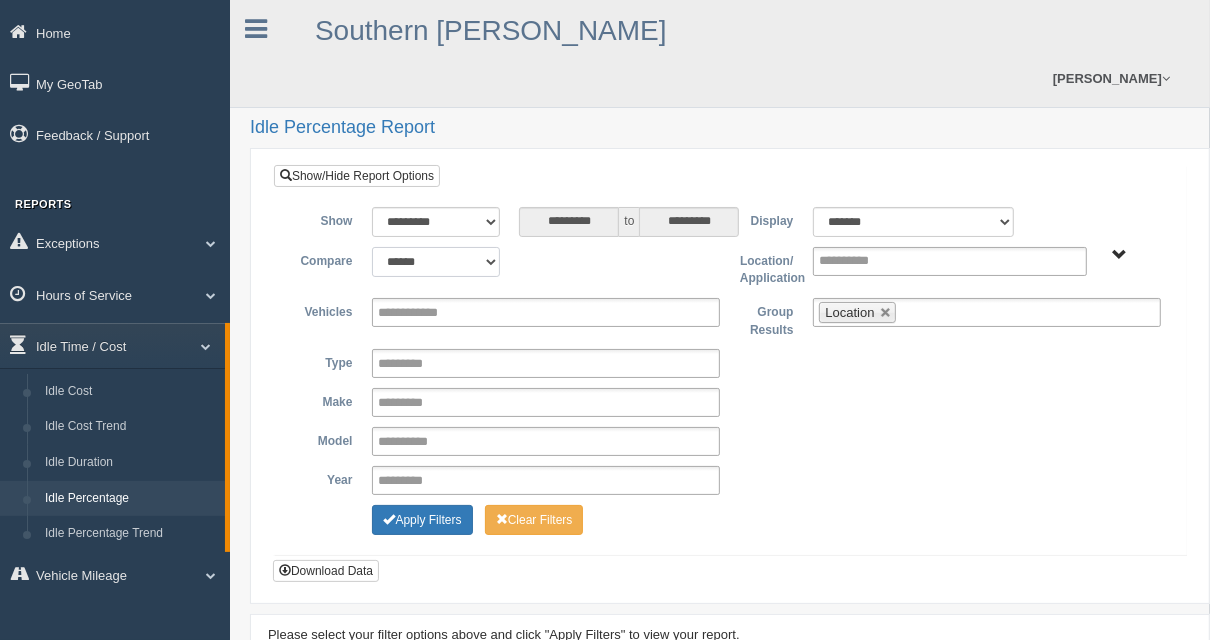 click on "**********" at bounding box center (435, 262) 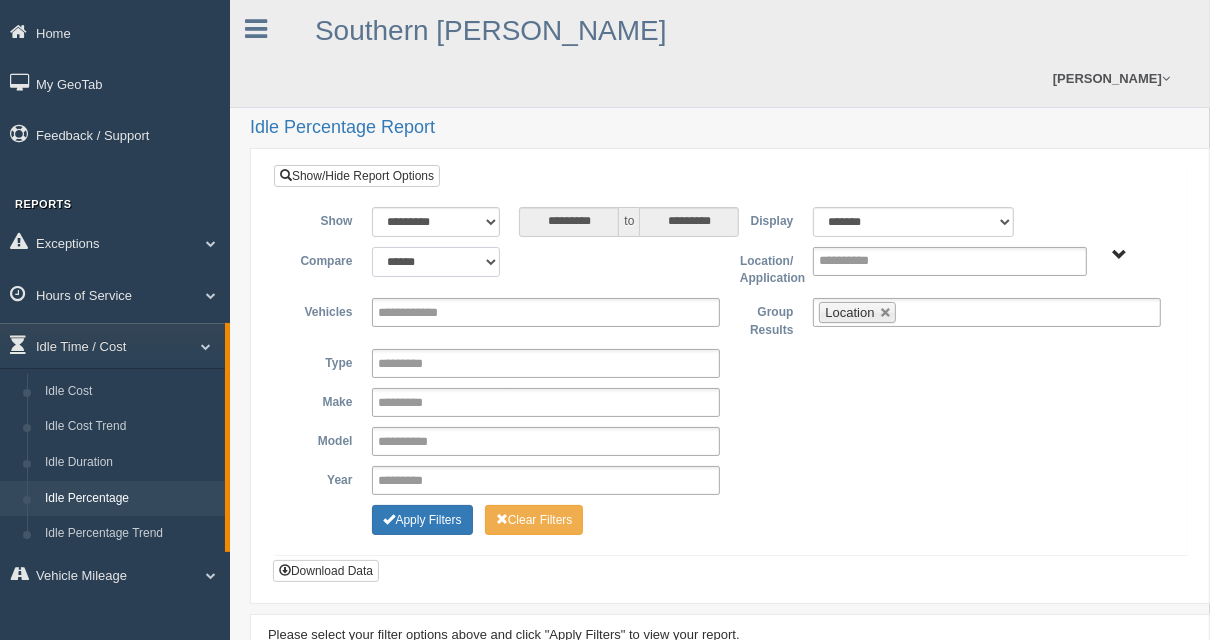 click on "**********" at bounding box center [435, 262] 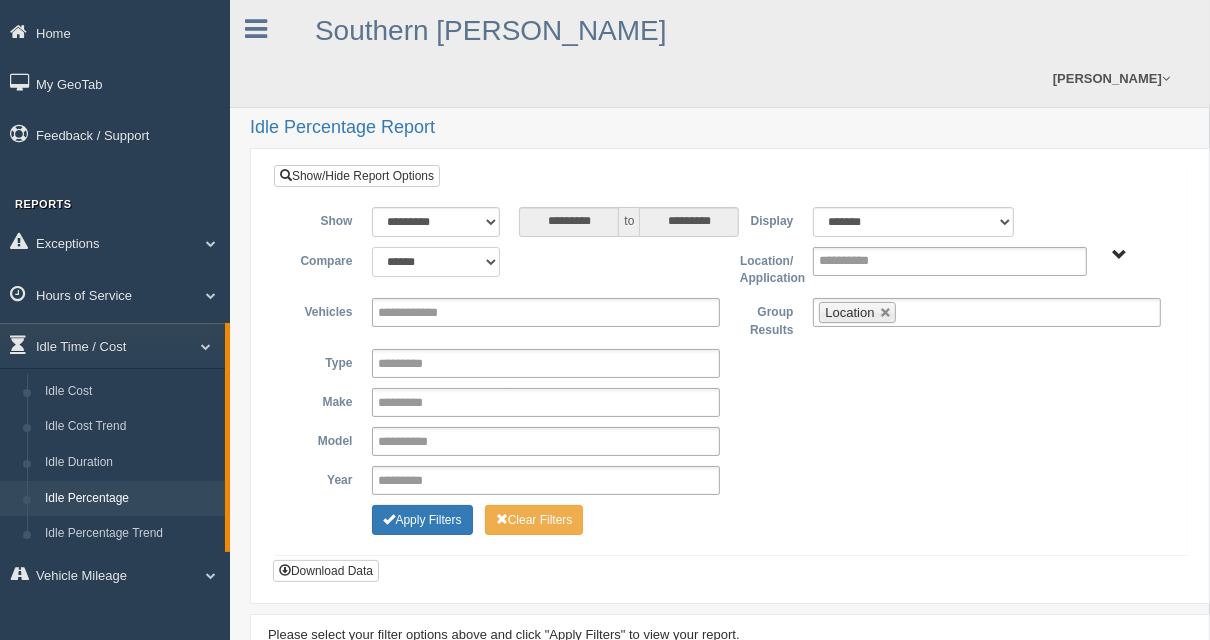 select on "**********" 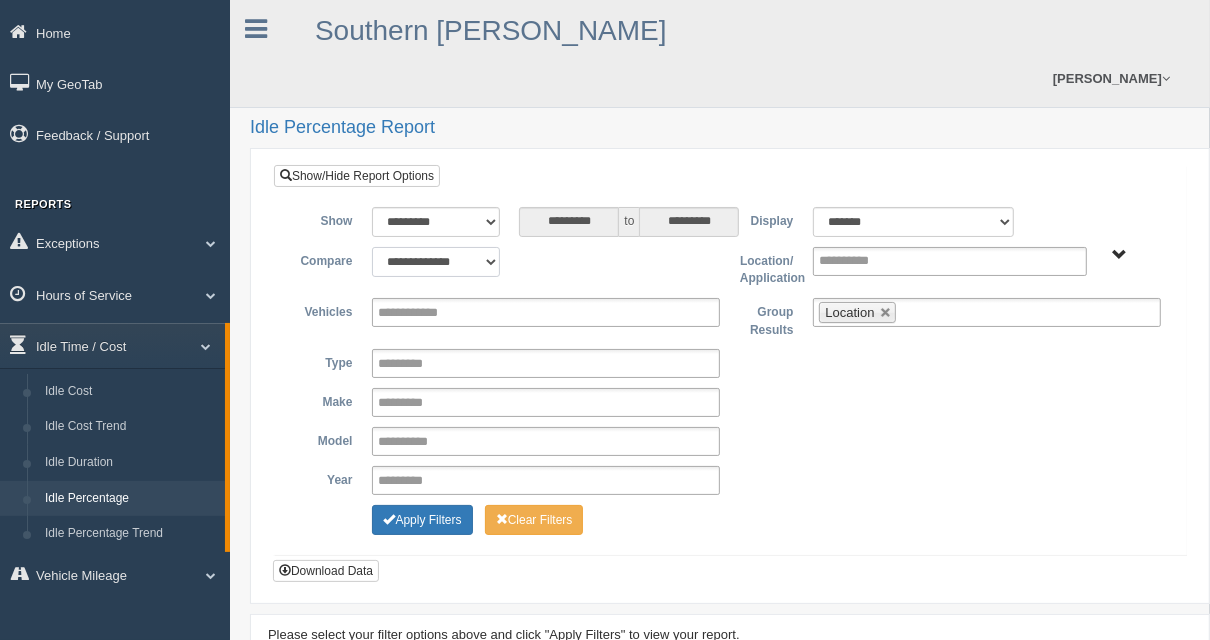 click on "**********" at bounding box center (435, 262) 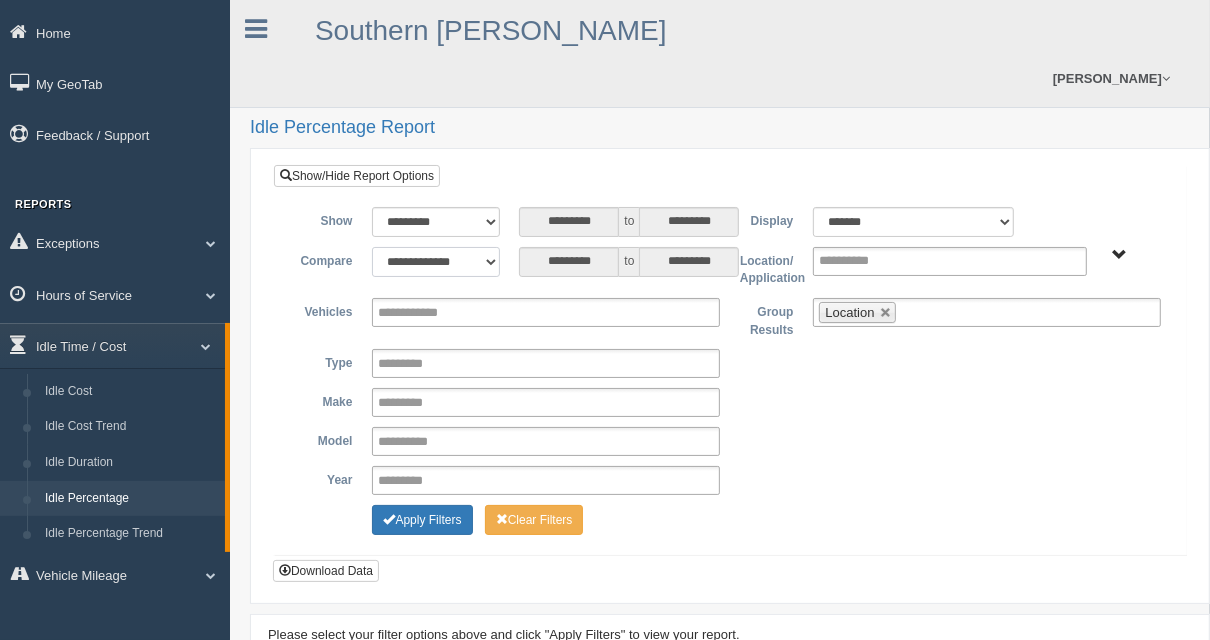 click on "**********" at bounding box center (435, 262) 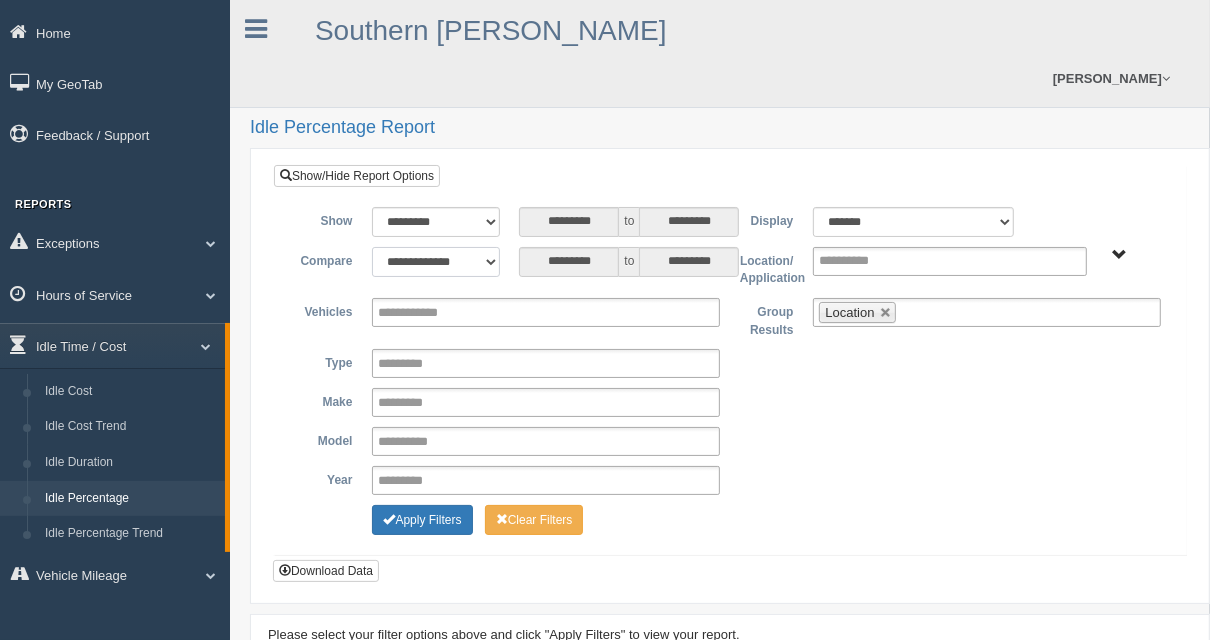select on "**********" 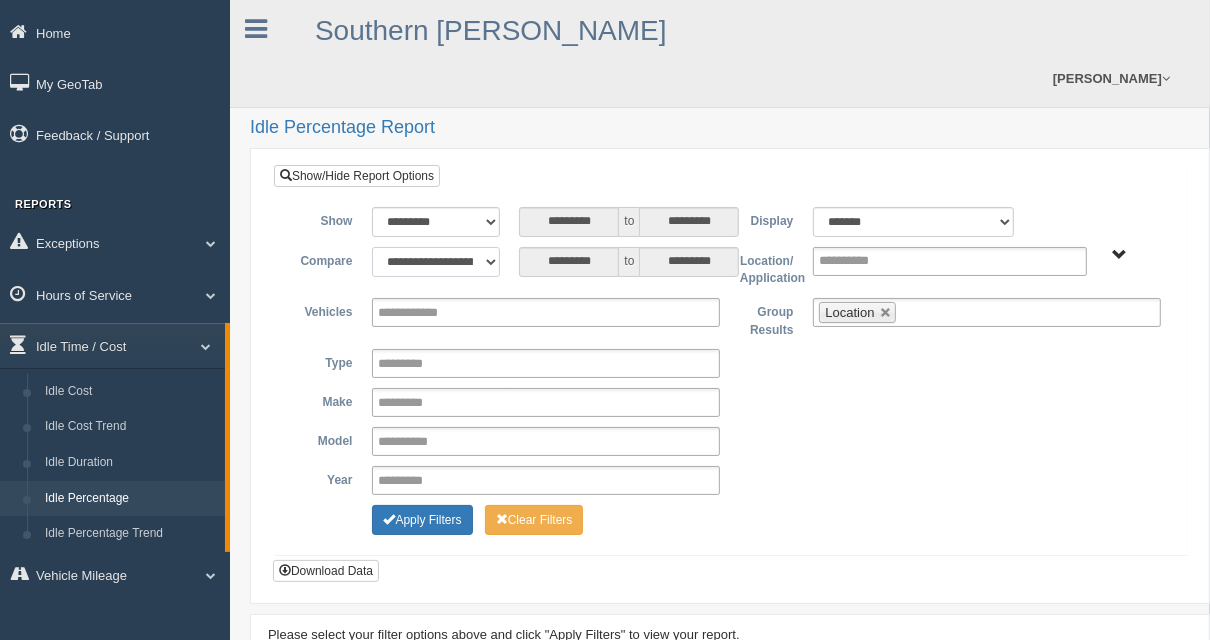 click on "**********" at bounding box center (435, 262) 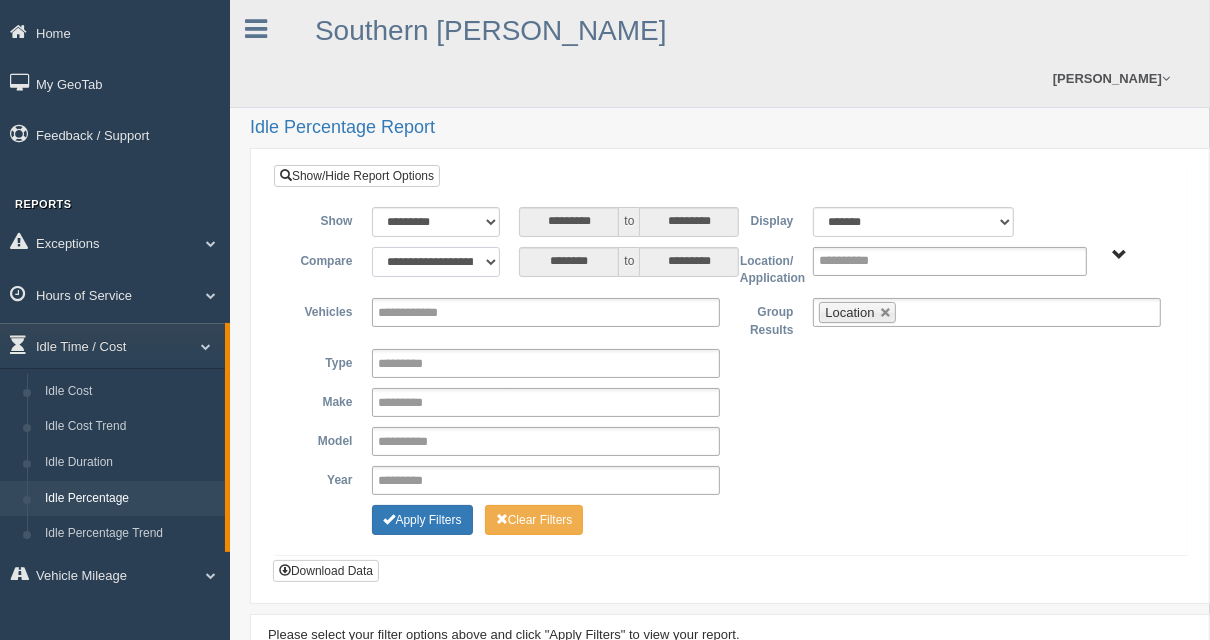 click on "**********" at bounding box center [435, 262] 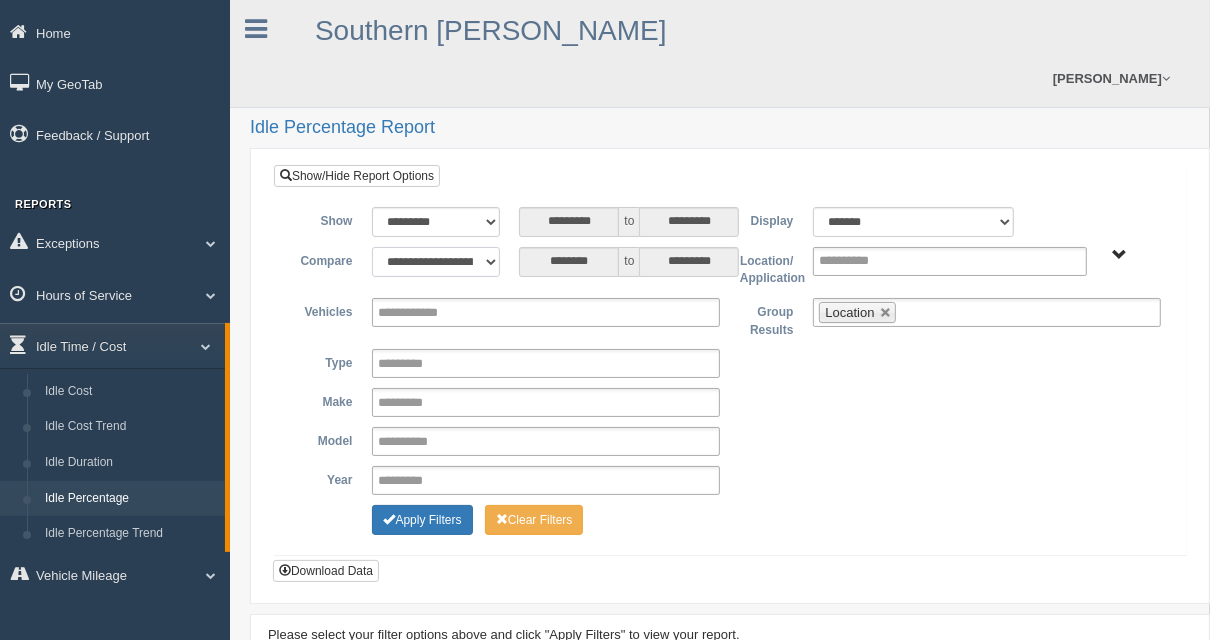 select on "******" 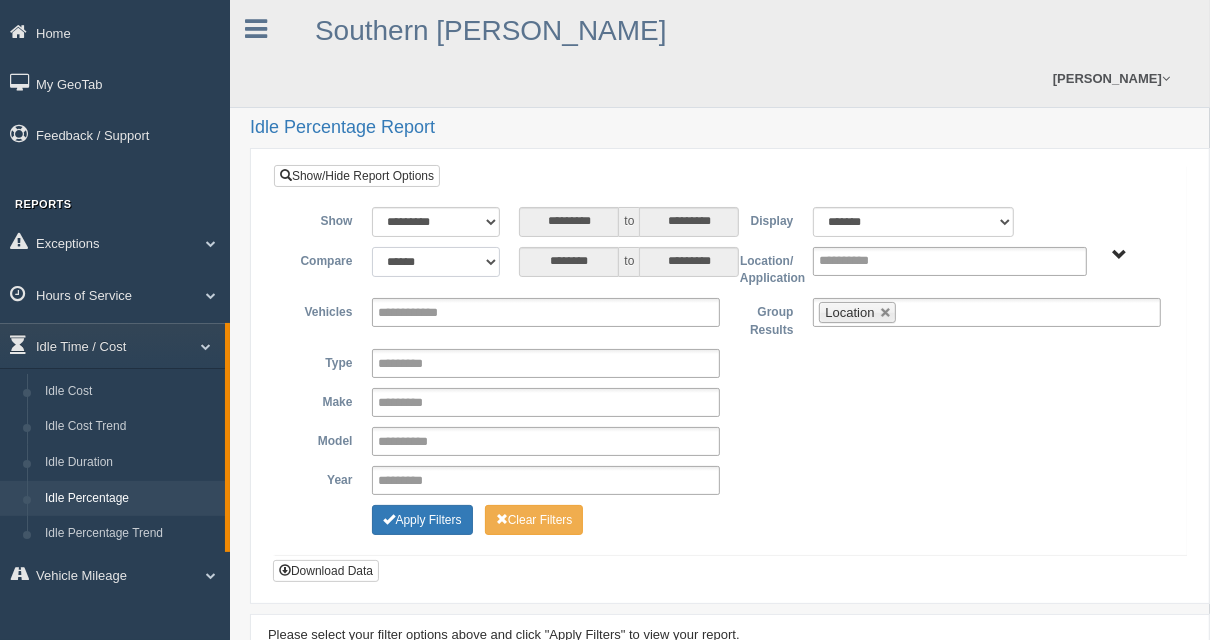 click on "**********" at bounding box center [435, 262] 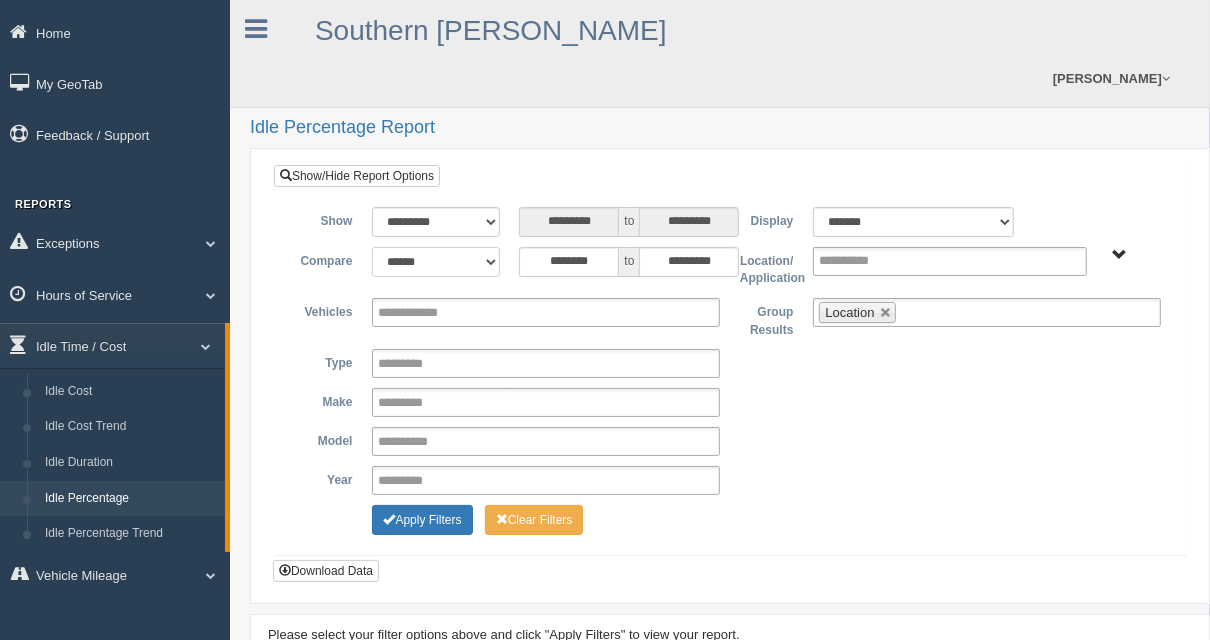 type on "**********" 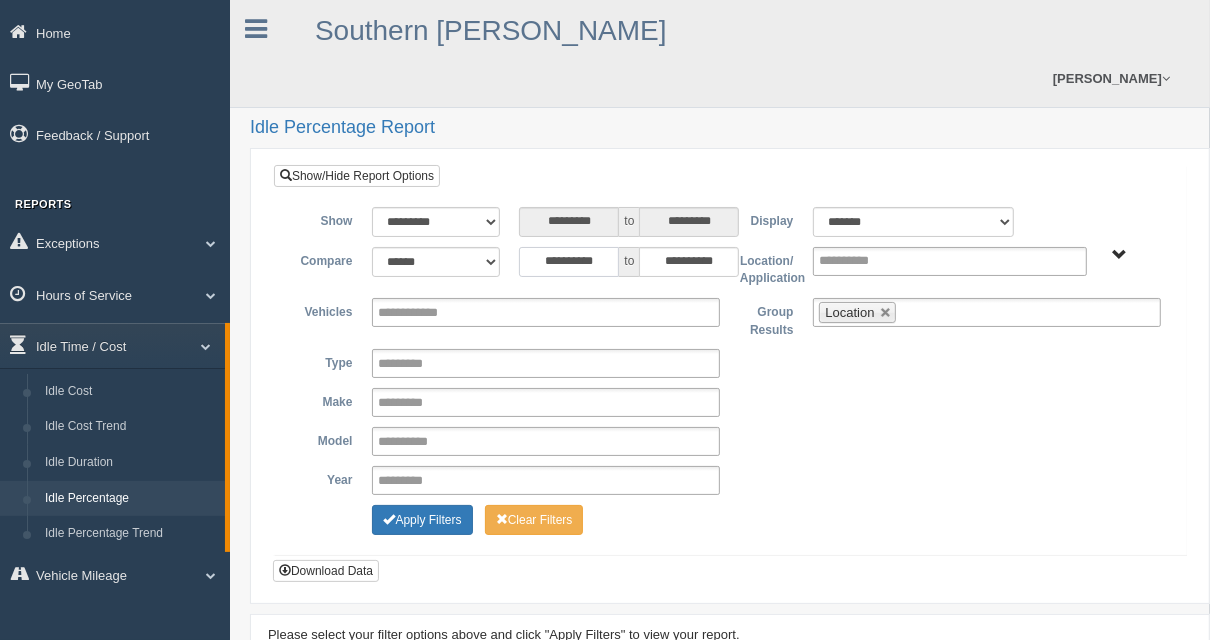 click on "**********" at bounding box center [569, 262] 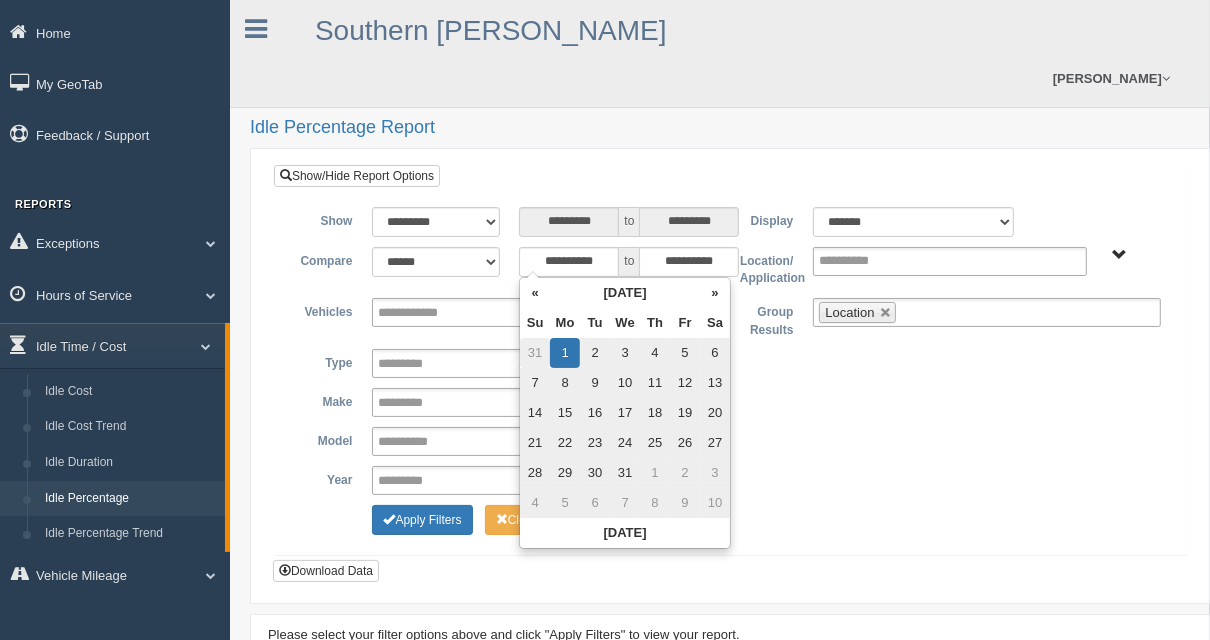 click on "31" at bounding box center (535, 353) 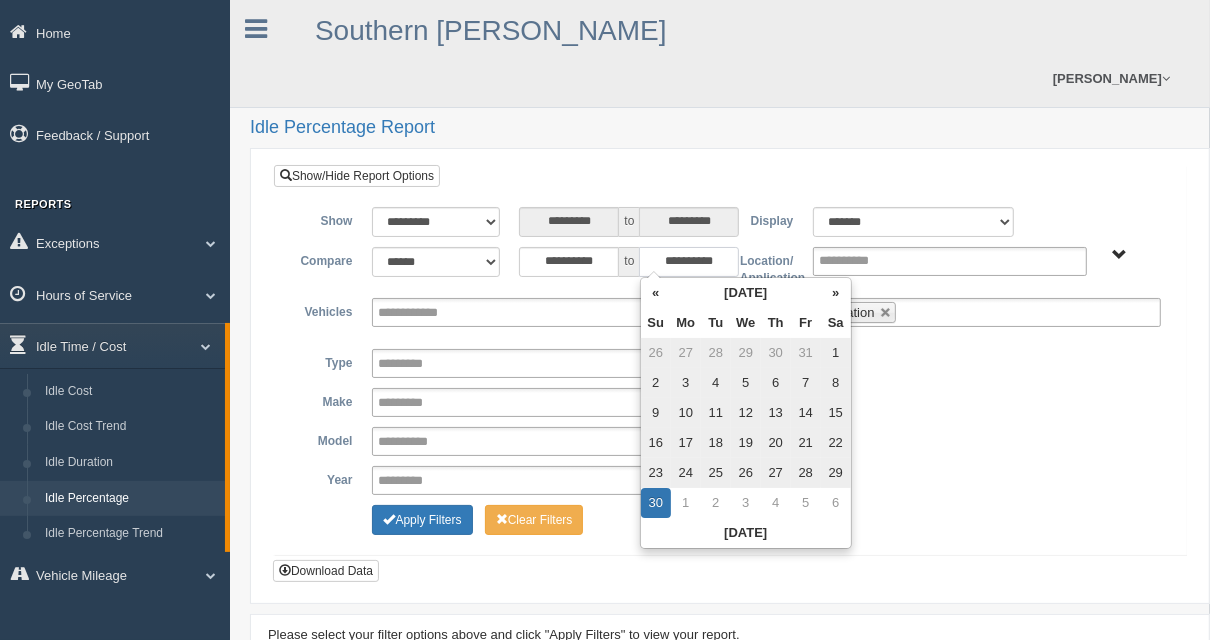click on "**********" at bounding box center [689, 262] 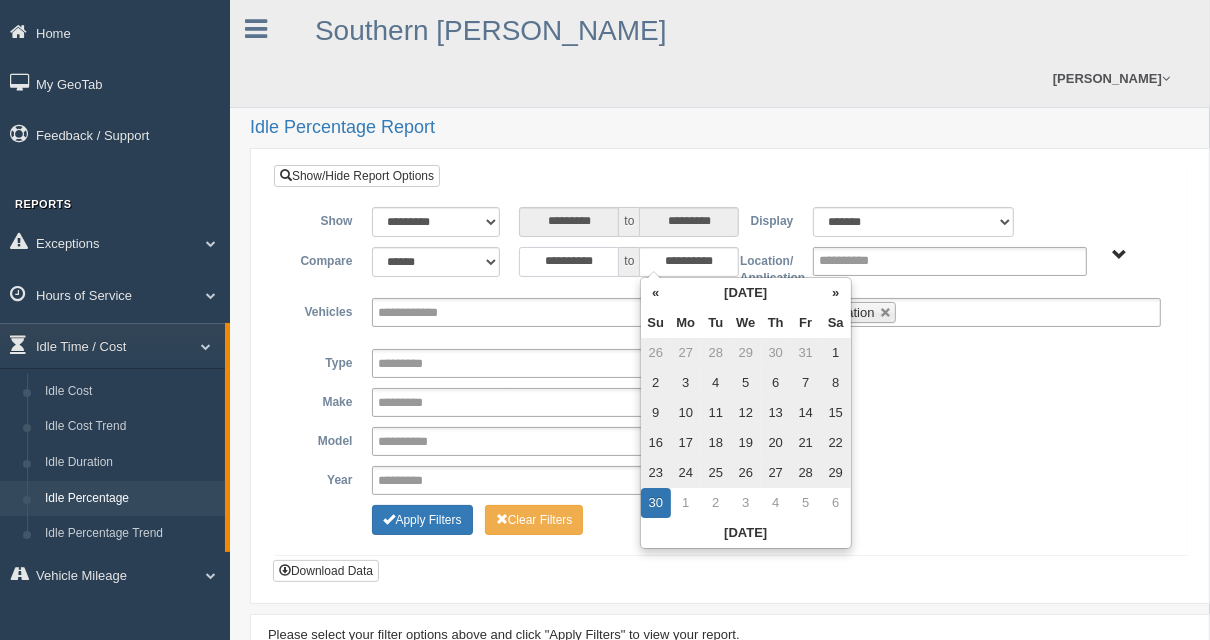click on "**********" at bounding box center (569, 262) 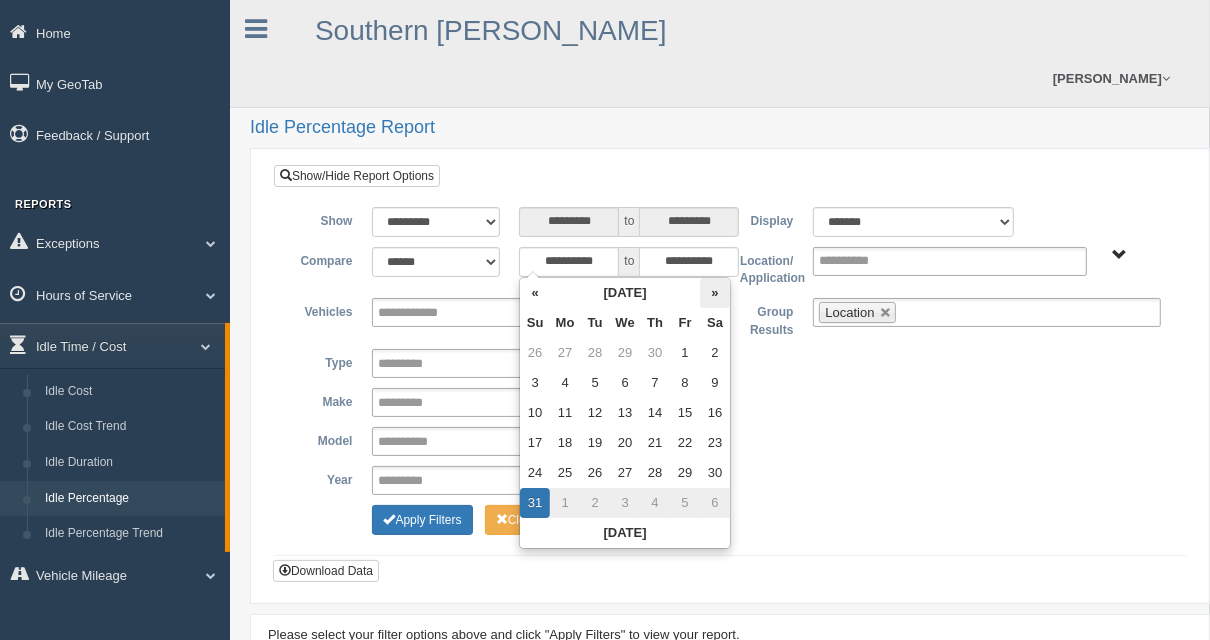 click on "»" at bounding box center (715, 293) 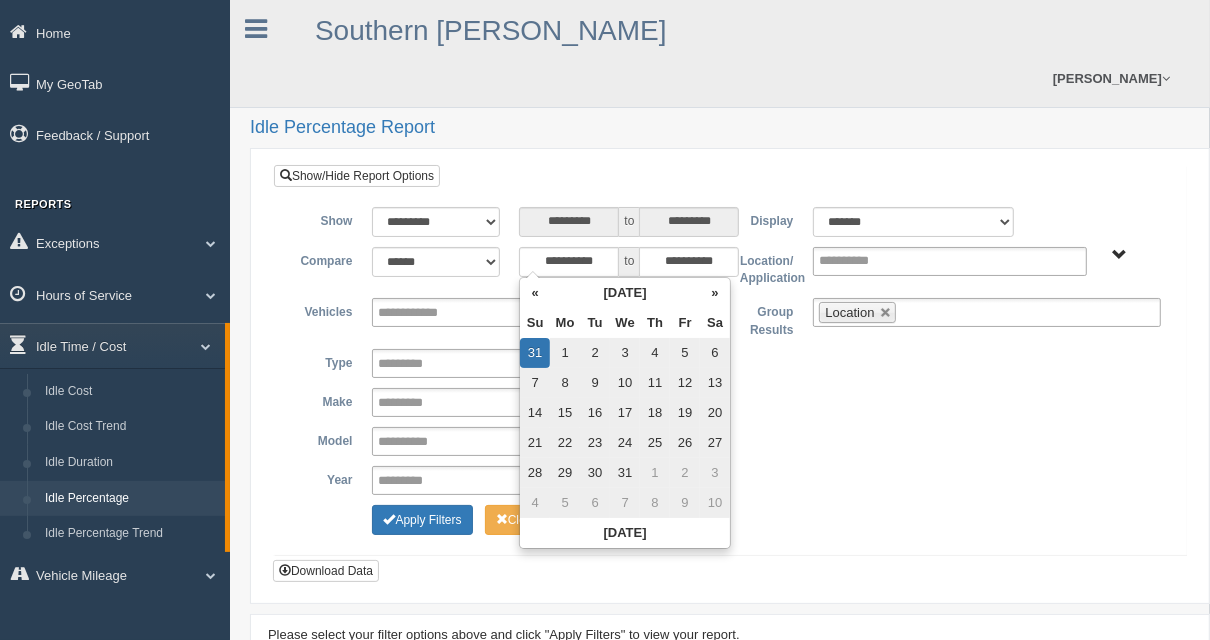 click on "»" at bounding box center (715, 293) 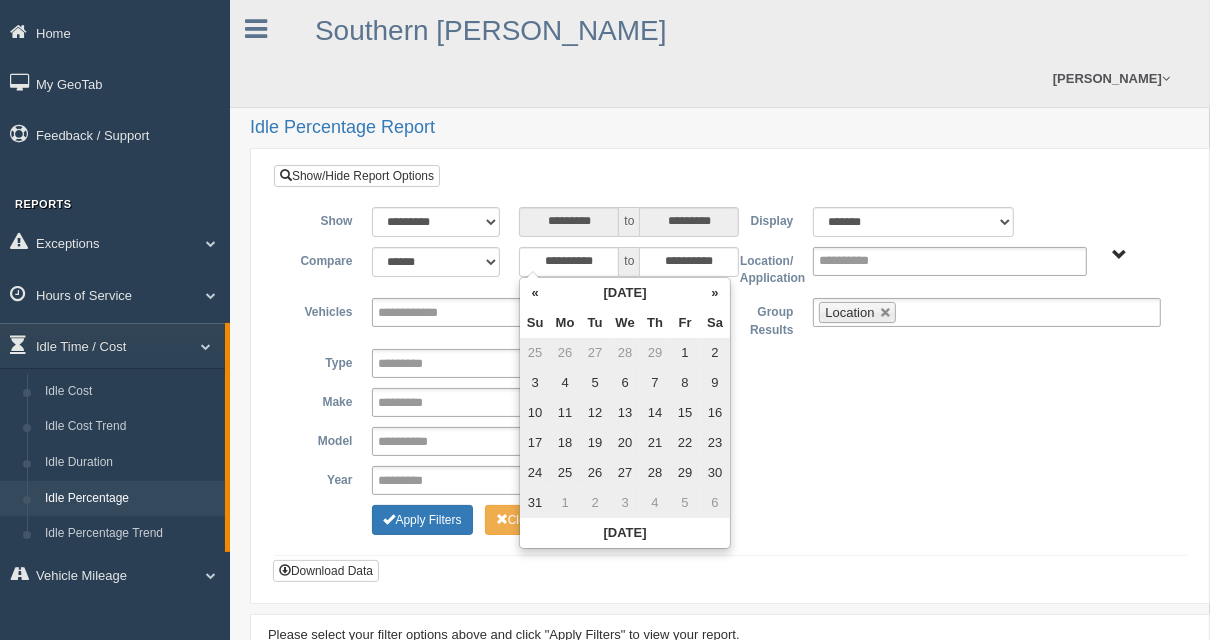 click on "»" at bounding box center (715, 293) 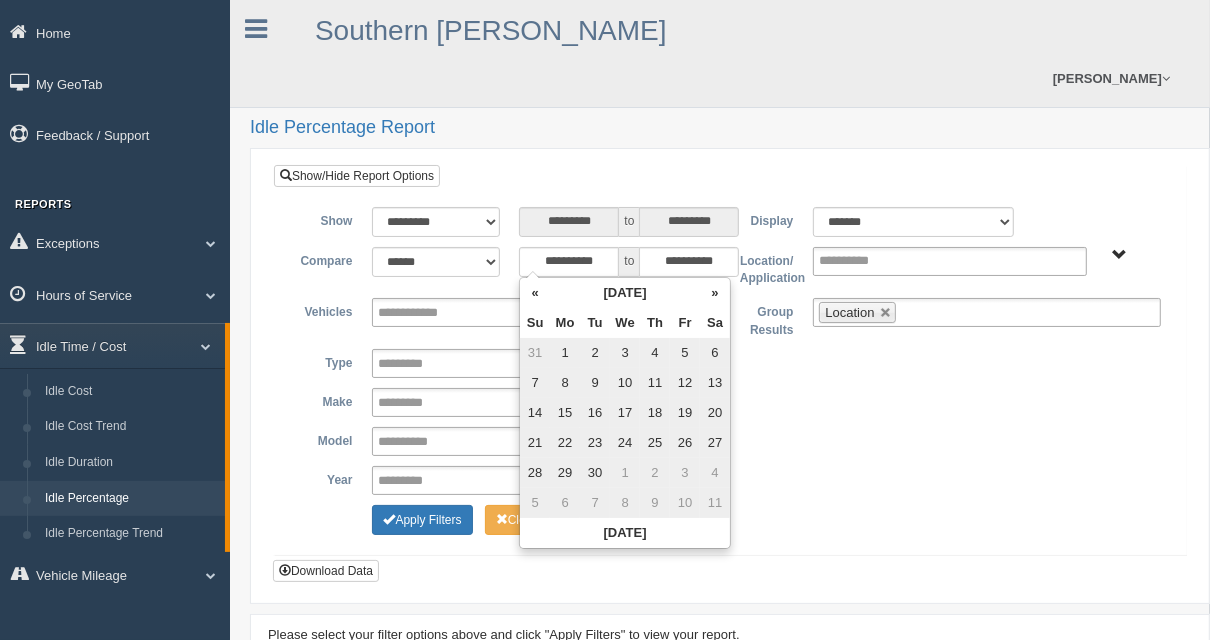 click on "»" at bounding box center [715, 293] 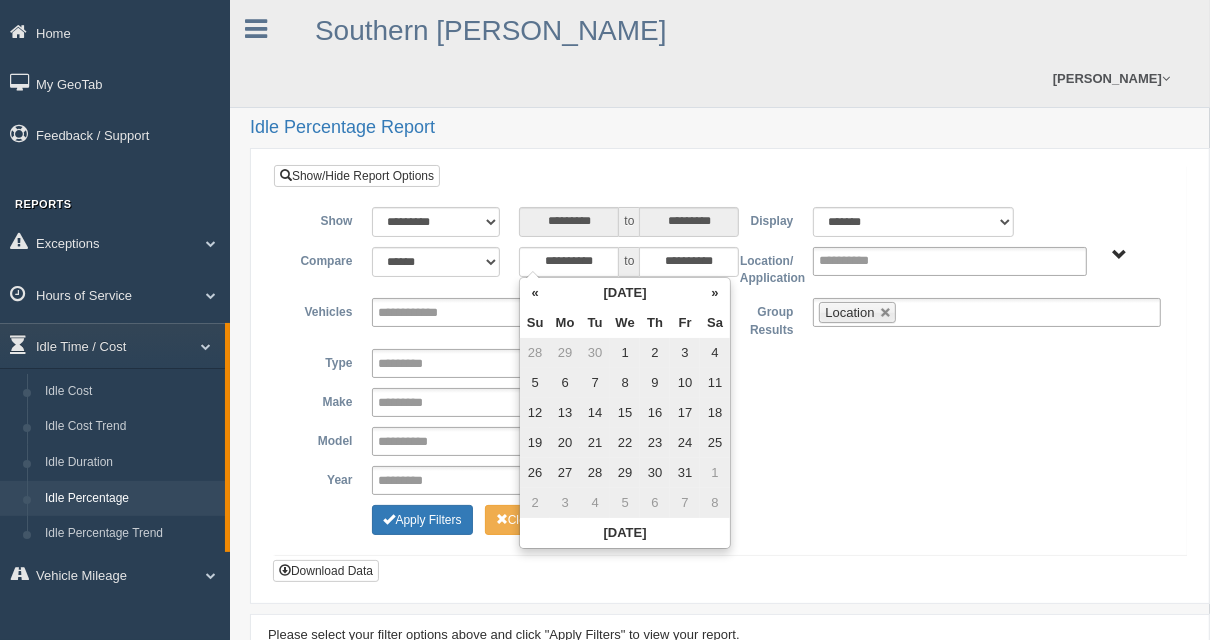 click on "»" at bounding box center [715, 293] 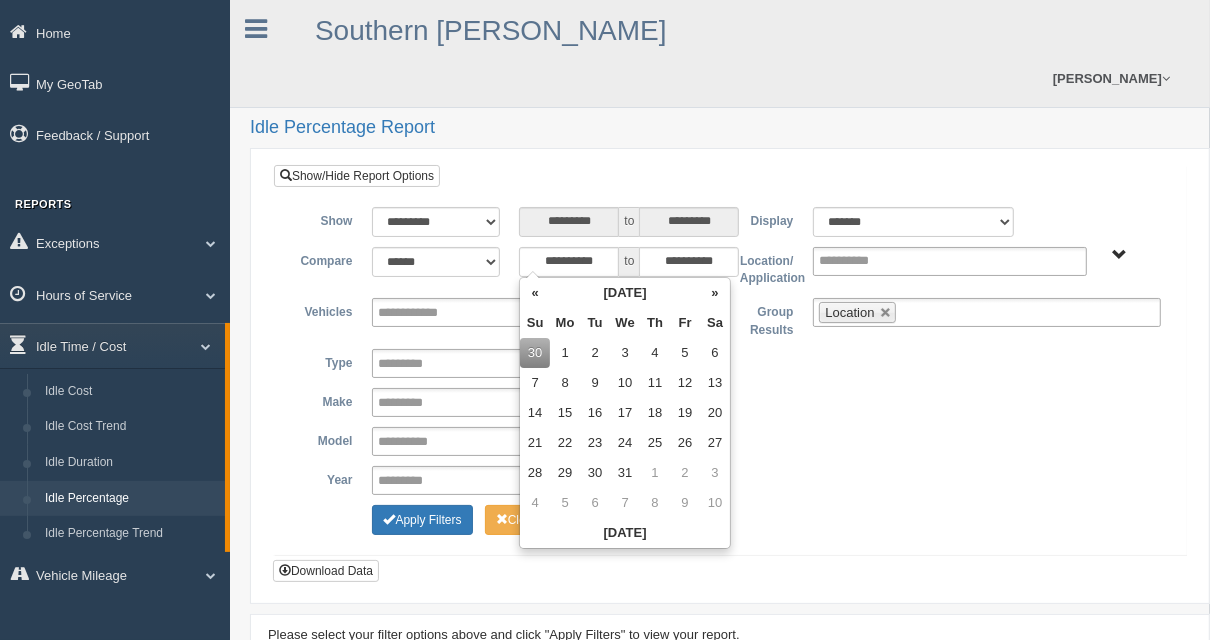 click on "»" at bounding box center (715, 293) 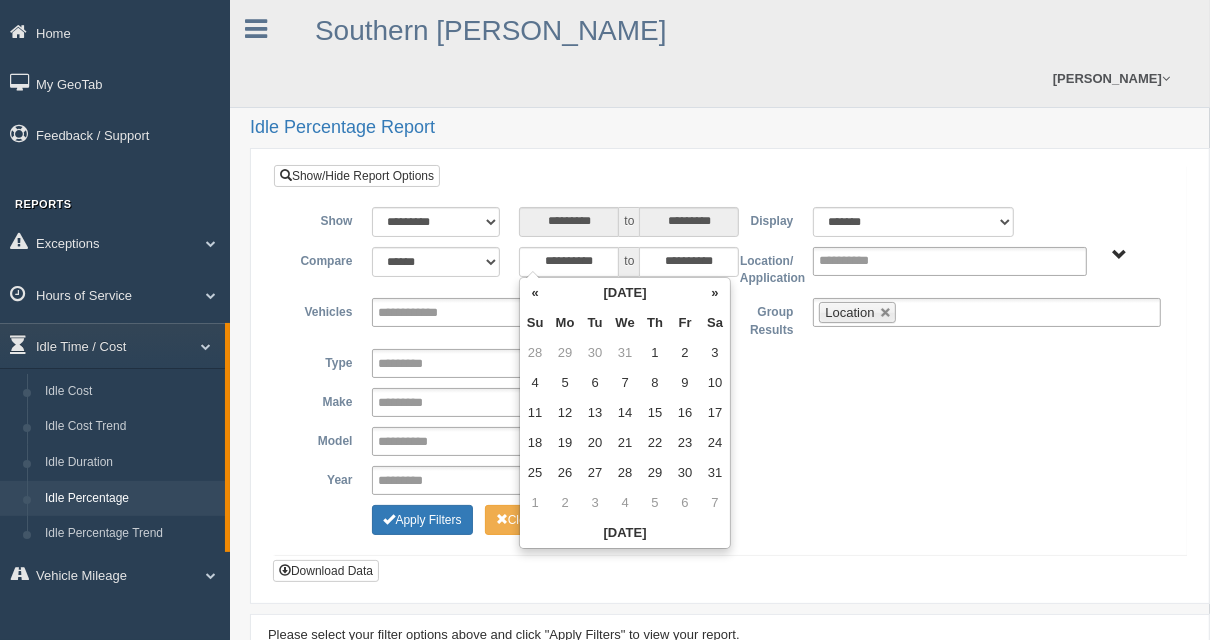 click on "»" at bounding box center (715, 293) 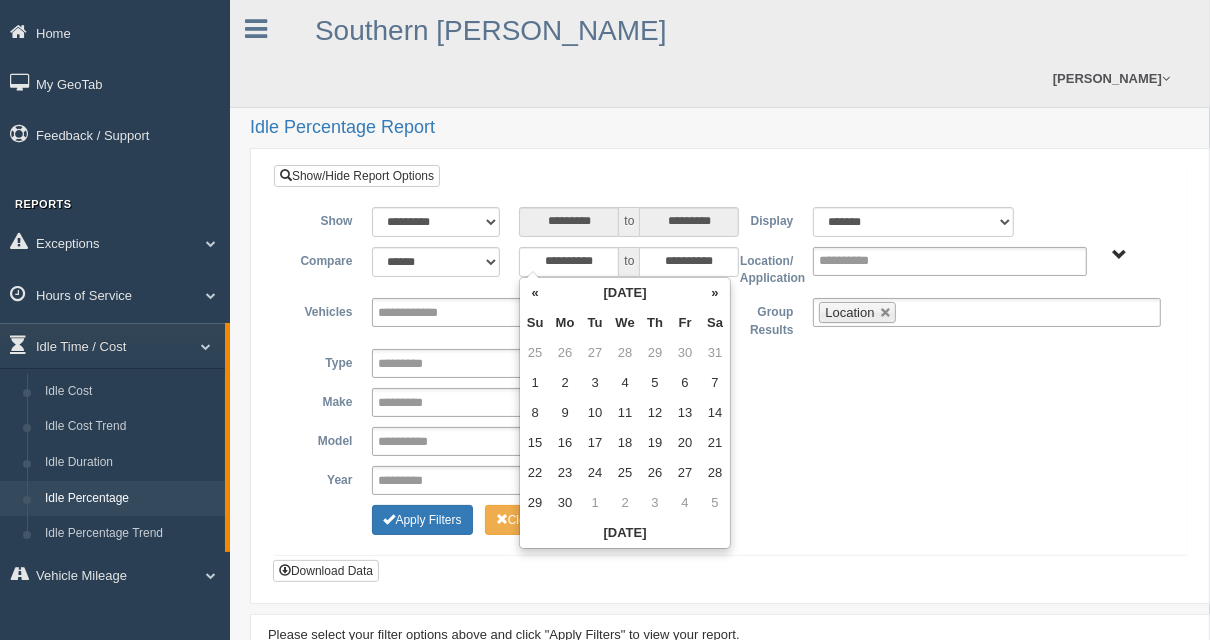 click on "»" at bounding box center (715, 293) 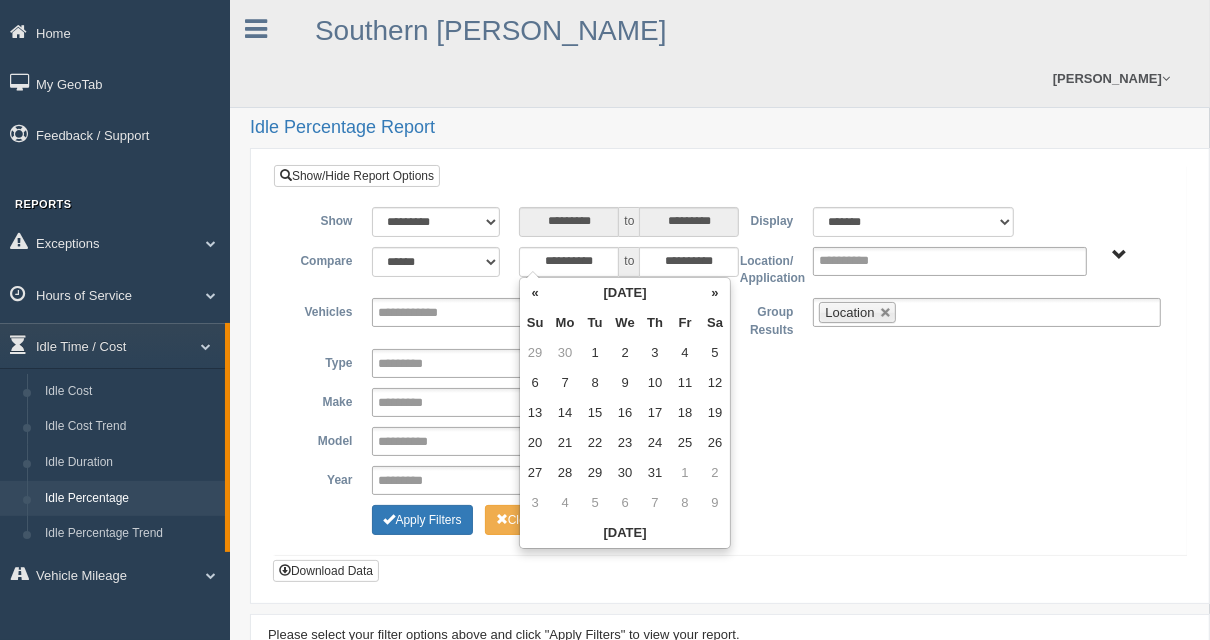 click on "»" at bounding box center [715, 293] 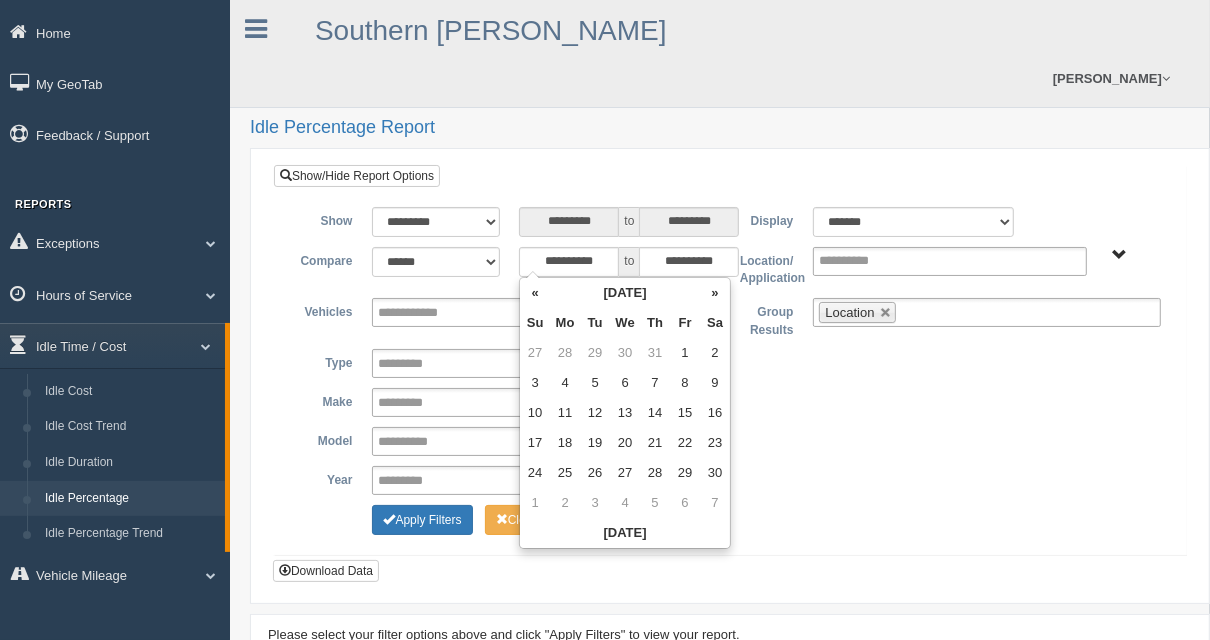 click on "»" at bounding box center (715, 293) 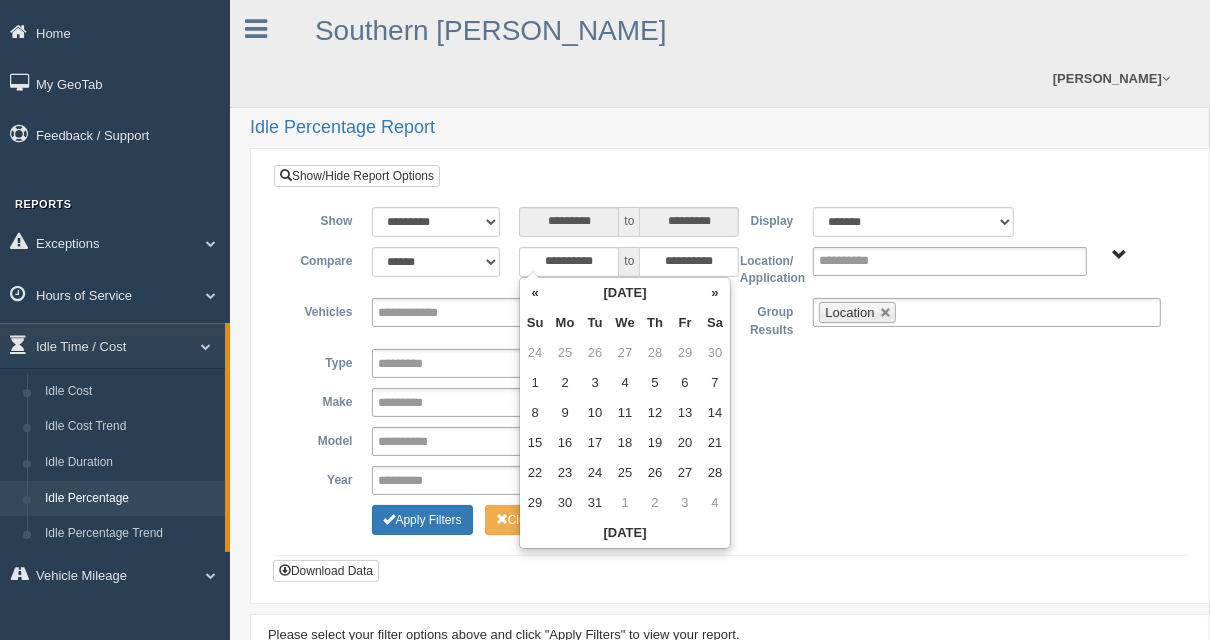 click on "»" at bounding box center (715, 293) 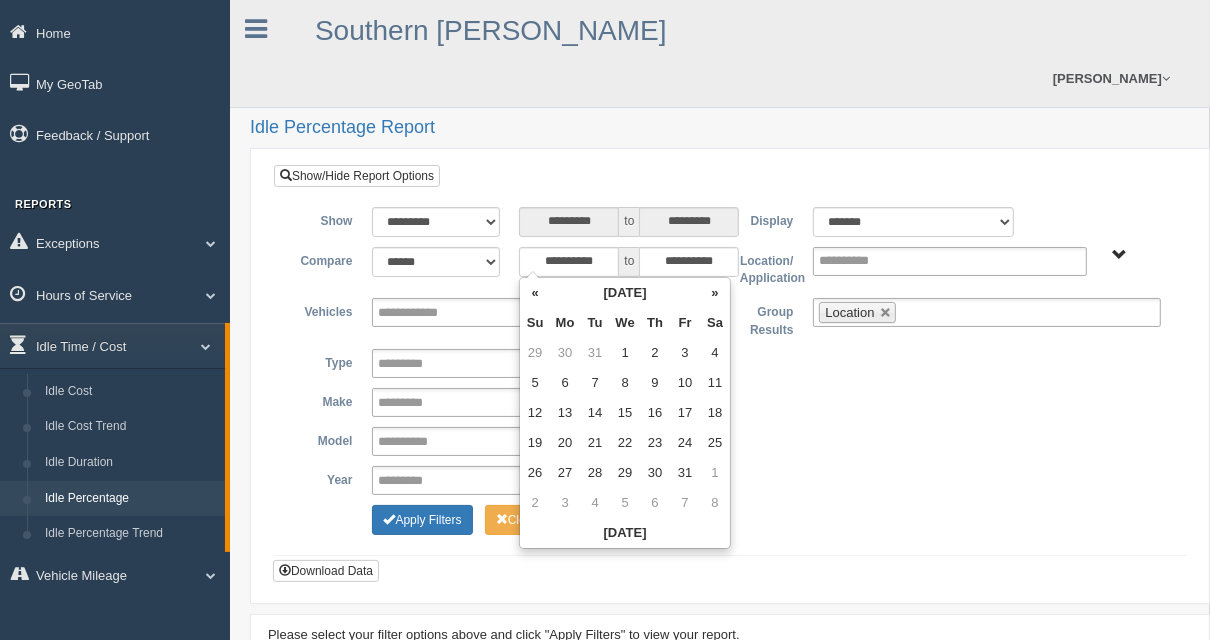 click on "»" at bounding box center [715, 293] 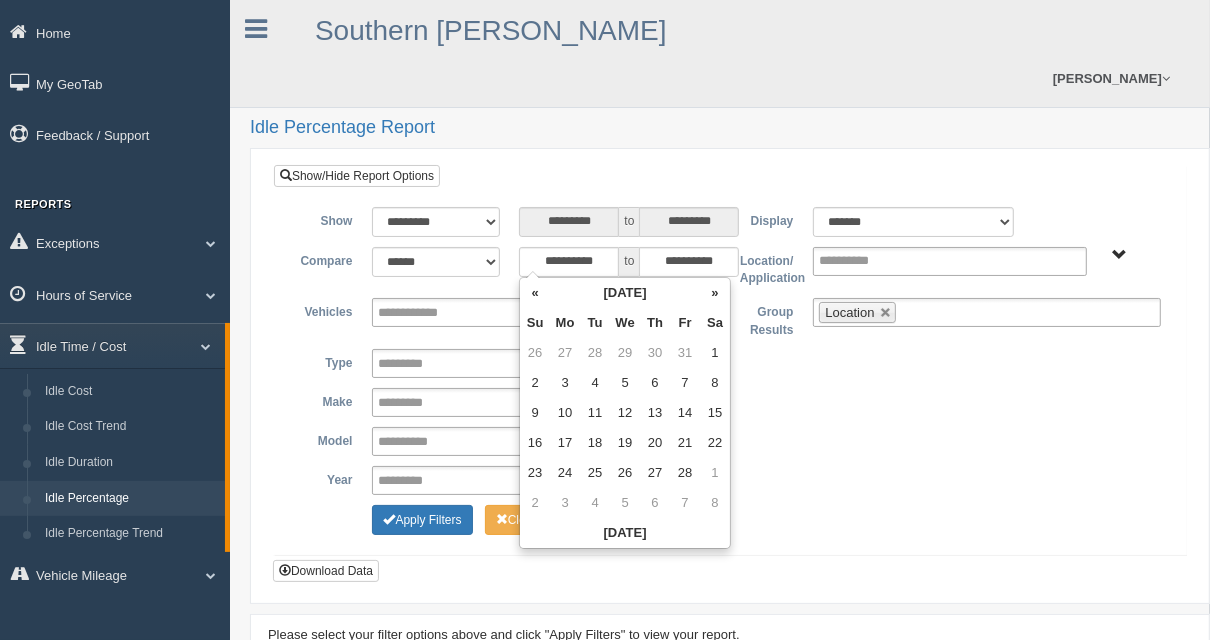 click on "»" at bounding box center (715, 293) 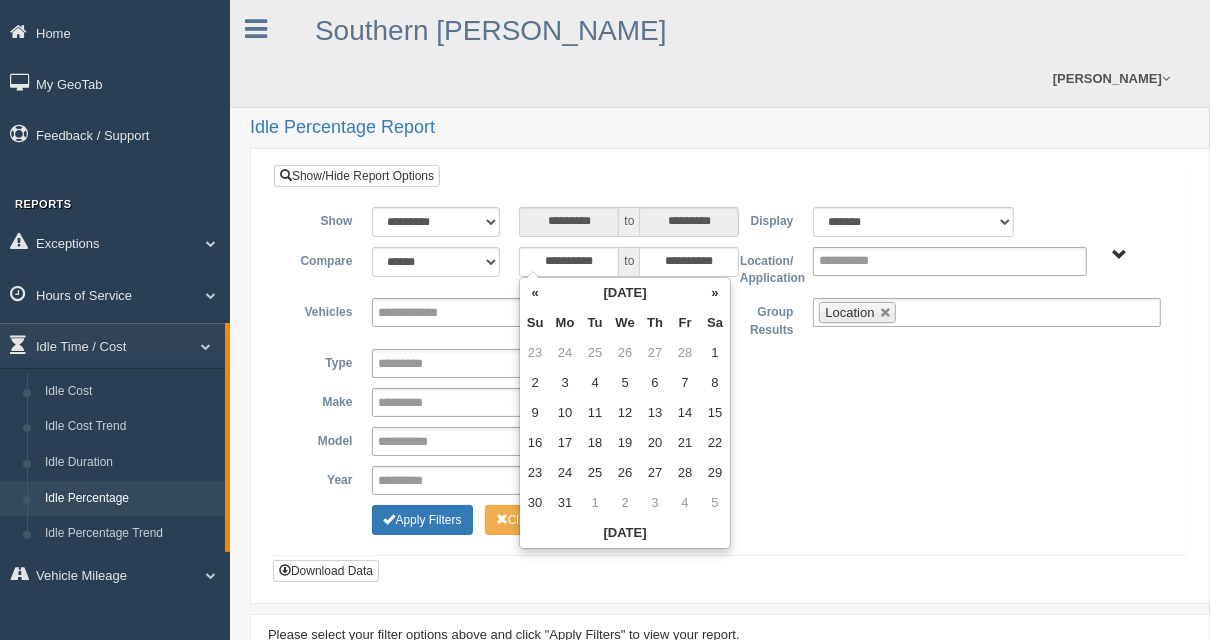 click on "»" at bounding box center (715, 293) 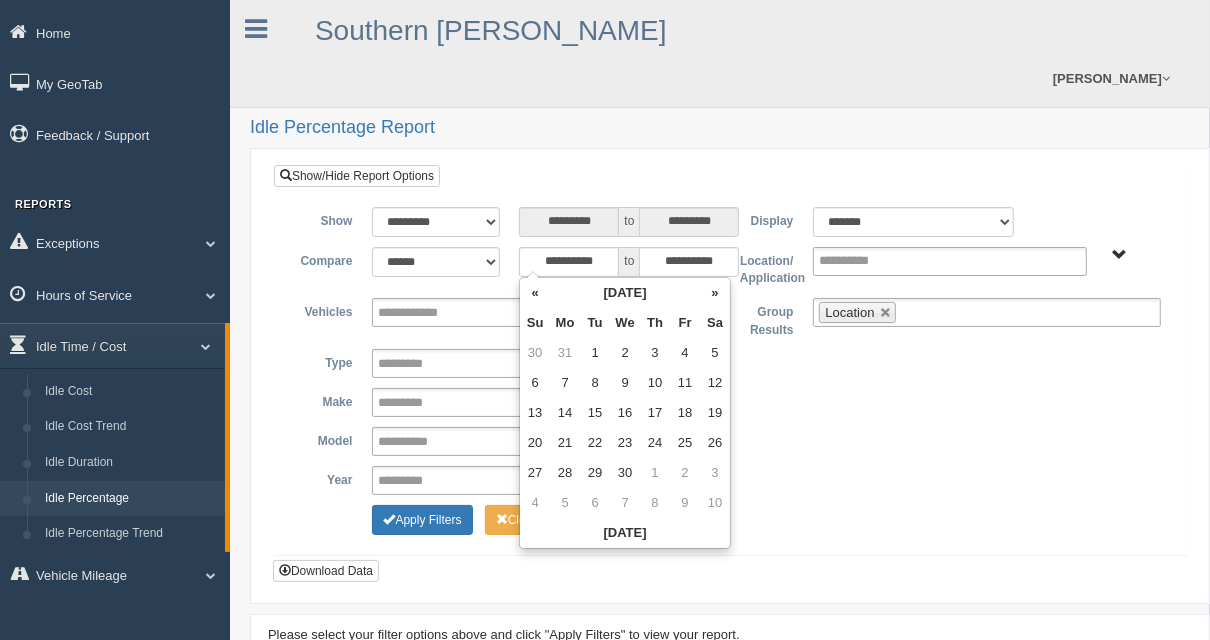 click on "»" at bounding box center (715, 293) 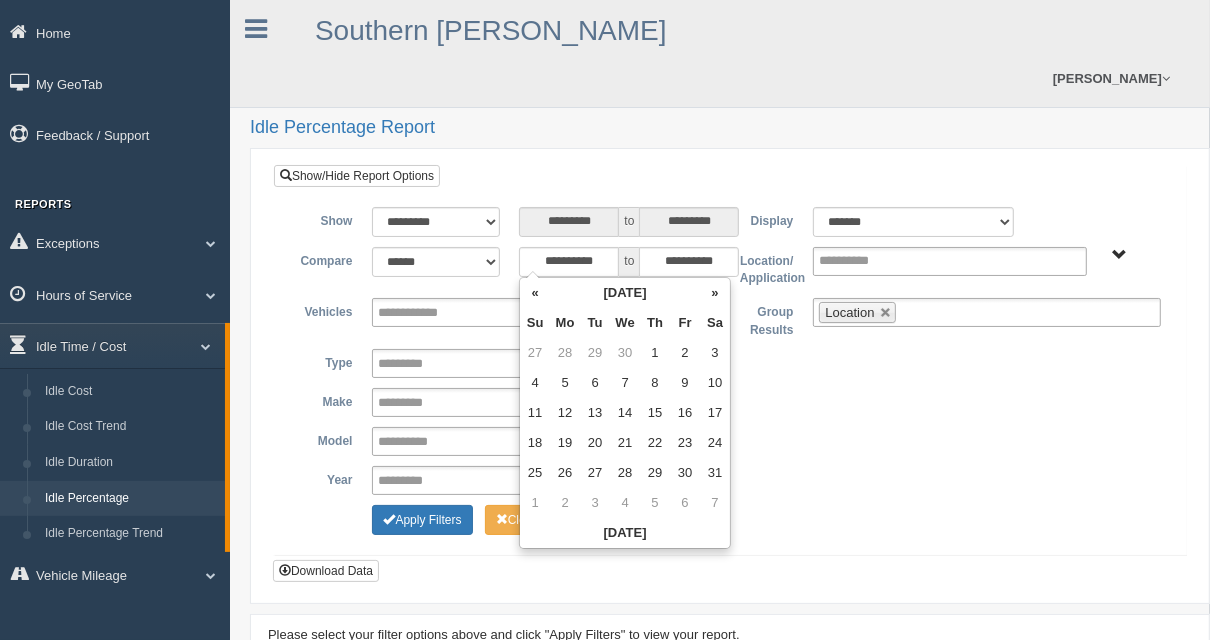 click on "»" at bounding box center (715, 293) 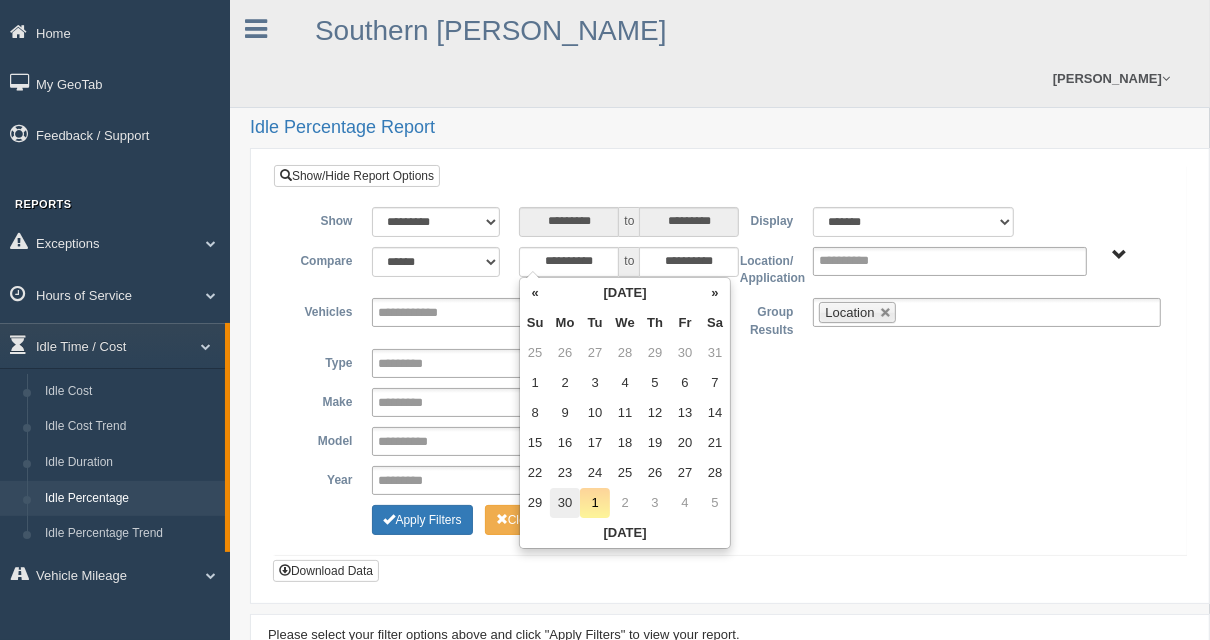 click on "30" at bounding box center (565, 503) 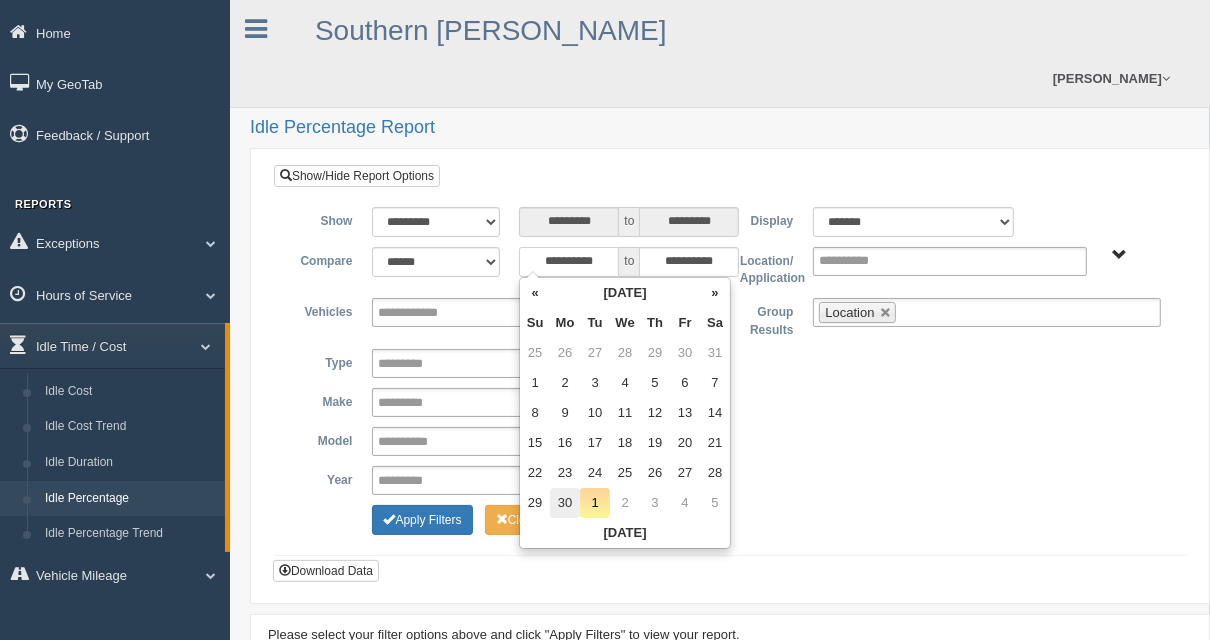 type on "**********" 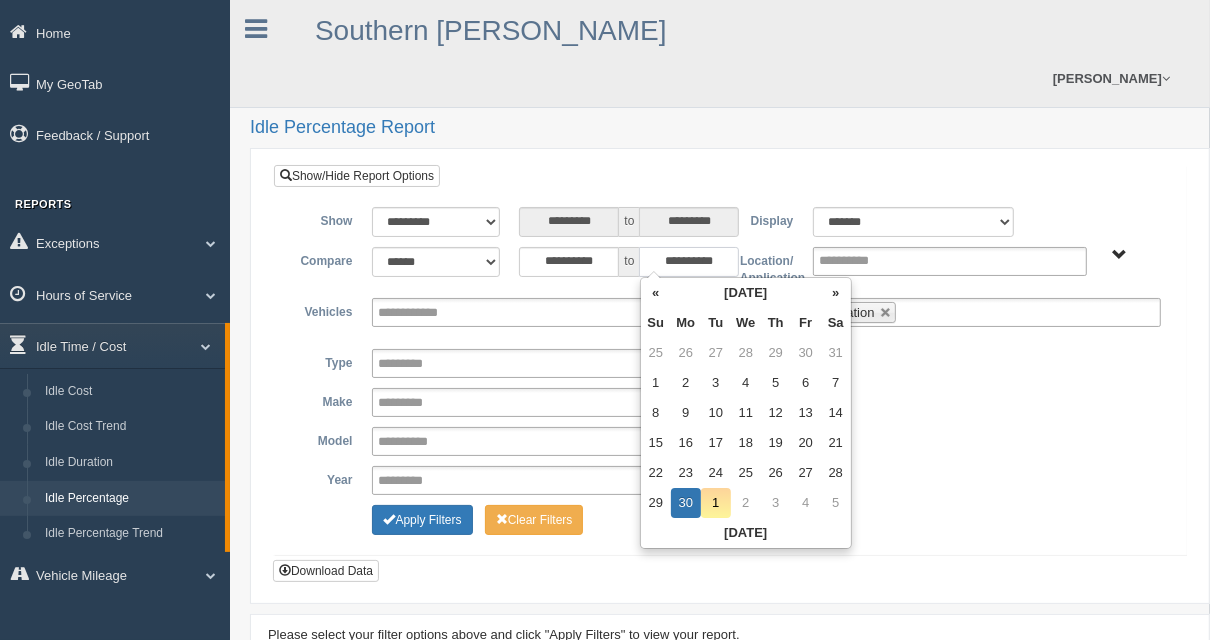 click on "**********" at bounding box center (689, 262) 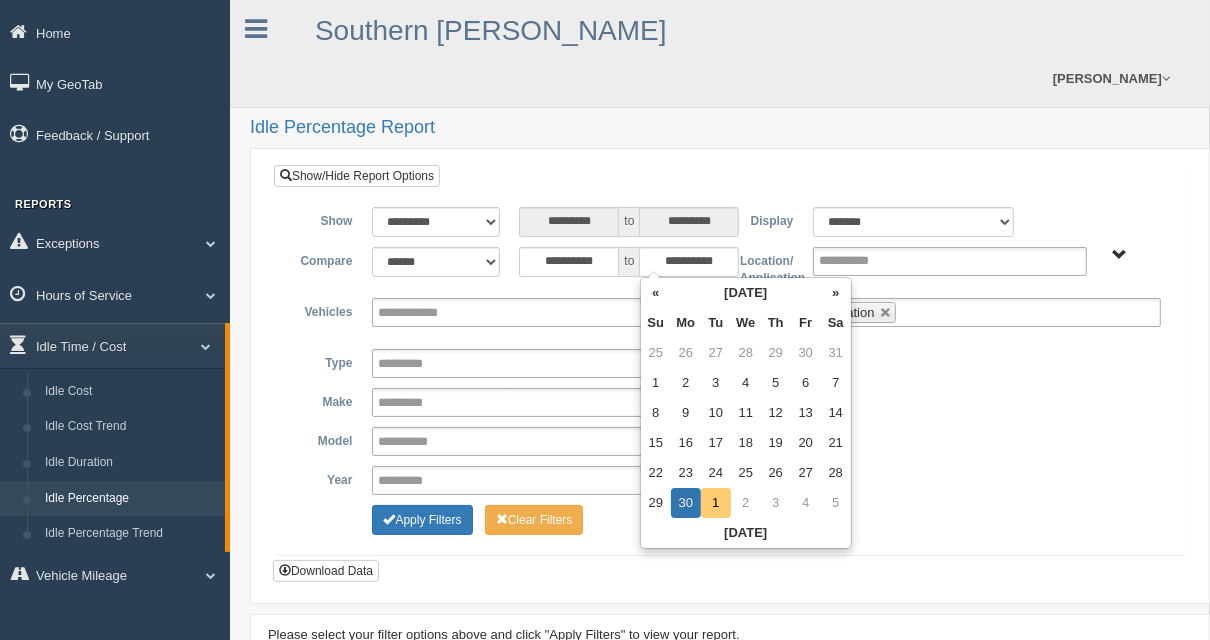 click on "1" at bounding box center (716, 503) 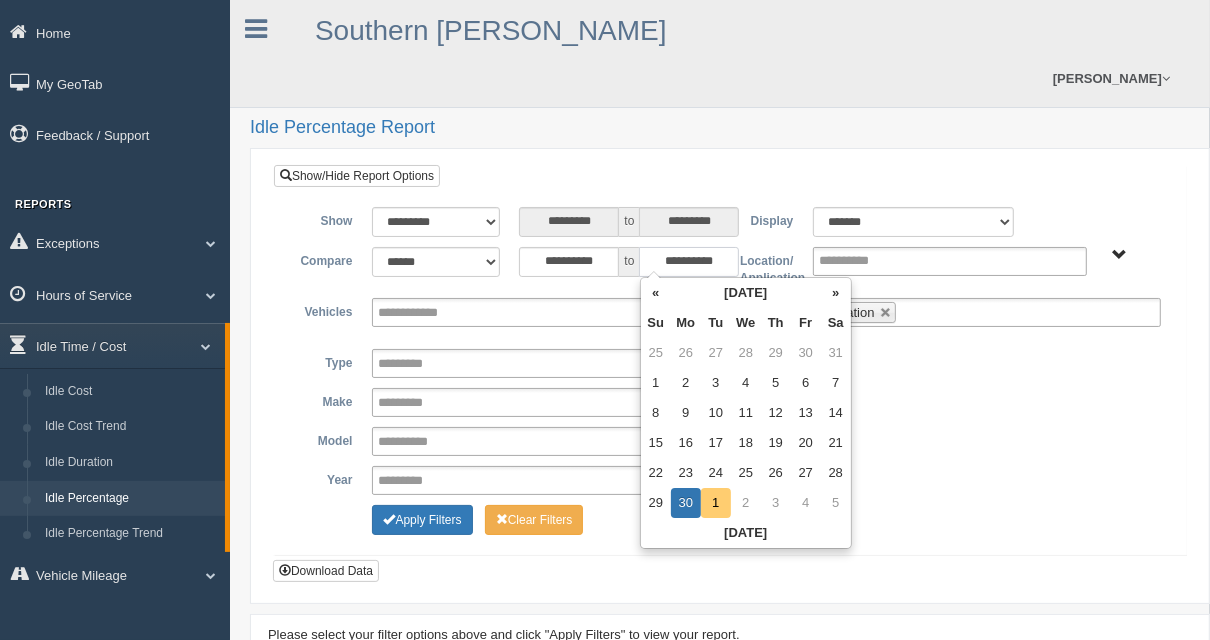 type on "**********" 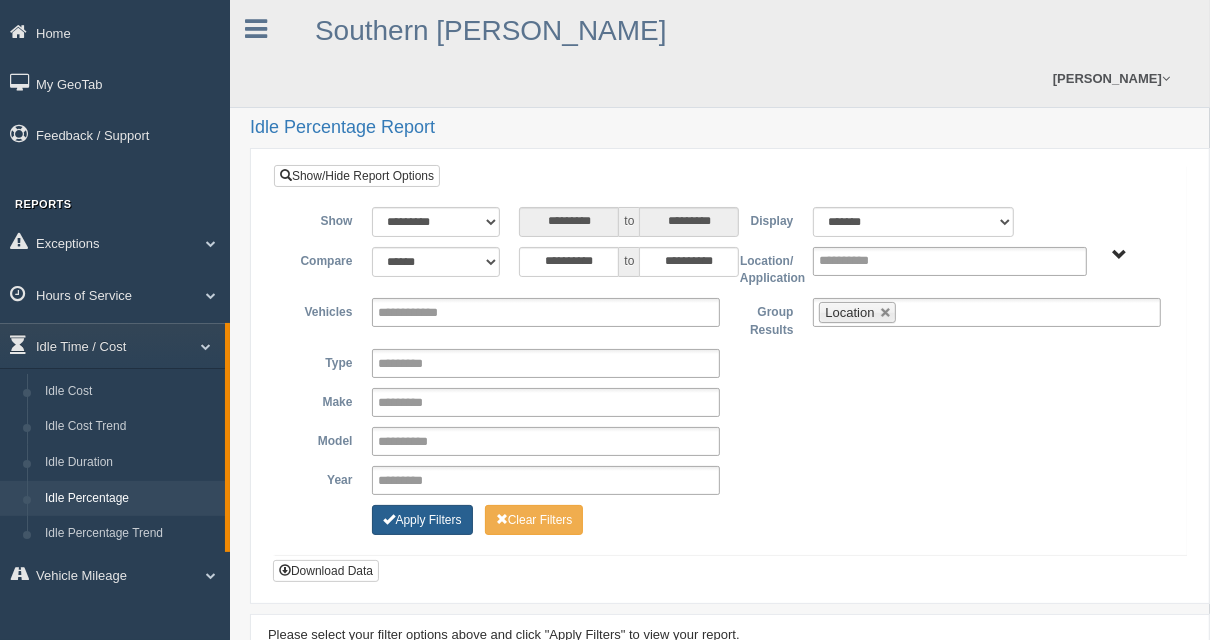 click on "Apply Filters" at bounding box center [422, 520] 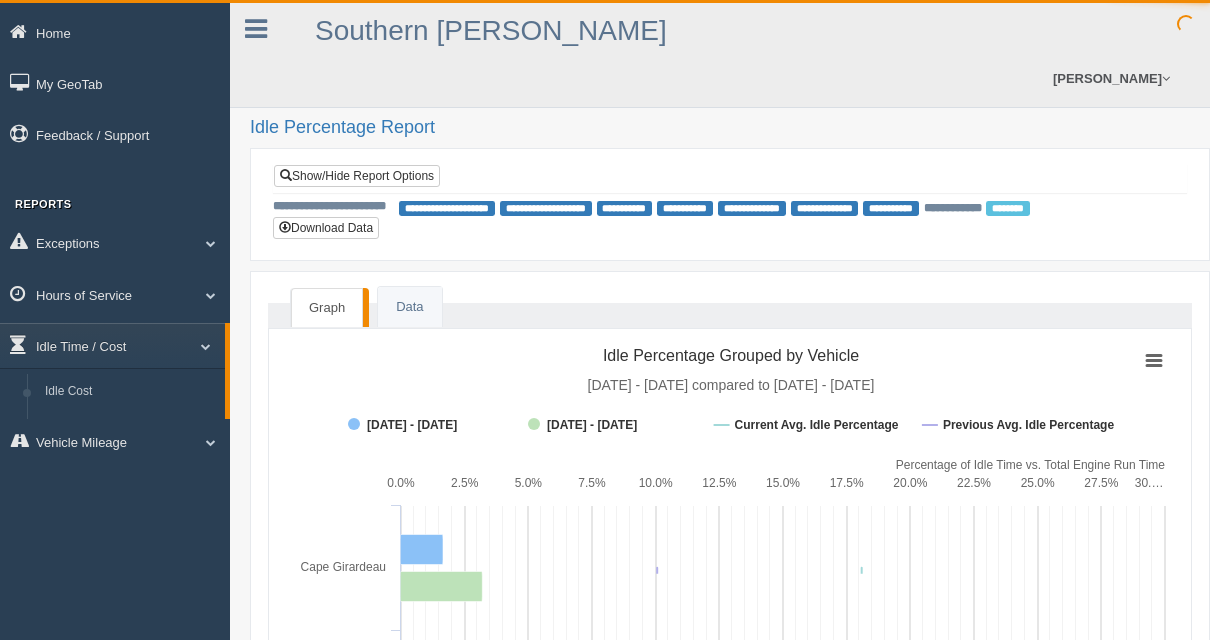 scroll, scrollTop: 0, scrollLeft: 0, axis: both 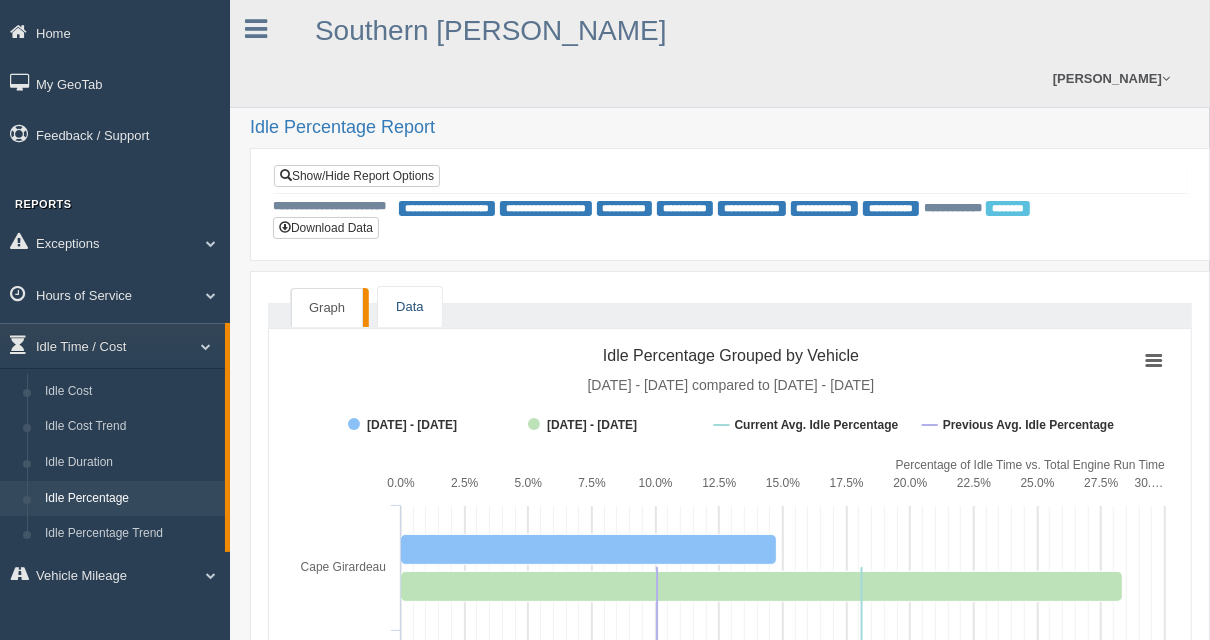 click on "Data" at bounding box center (409, 307) 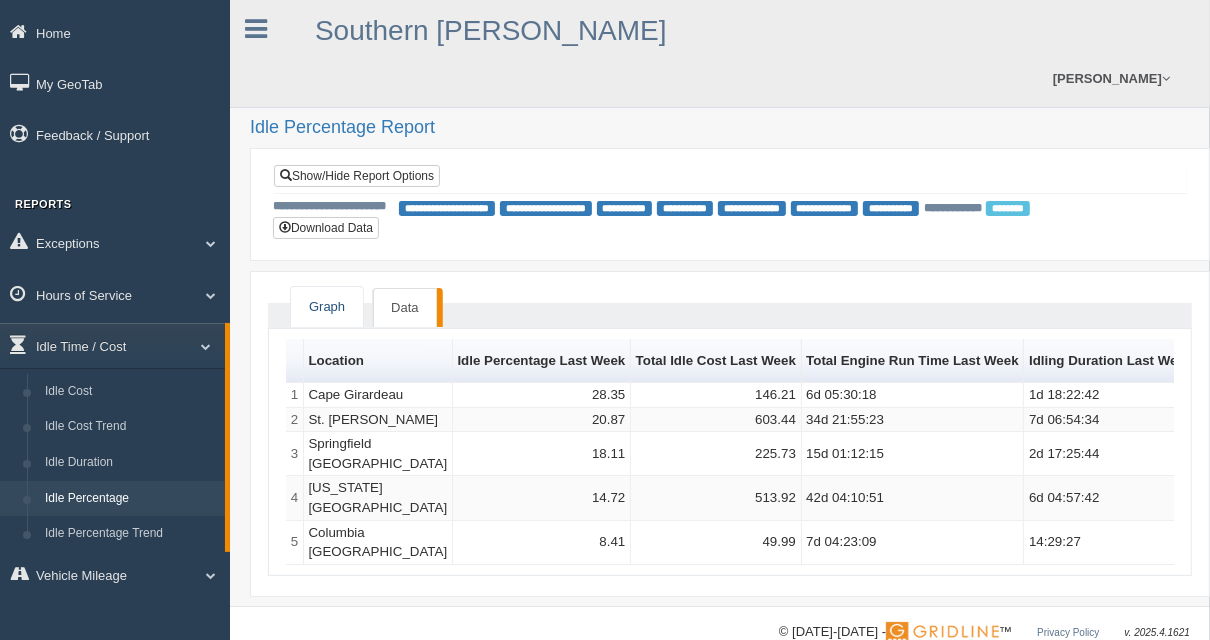 click on "Graph" at bounding box center [327, 307] 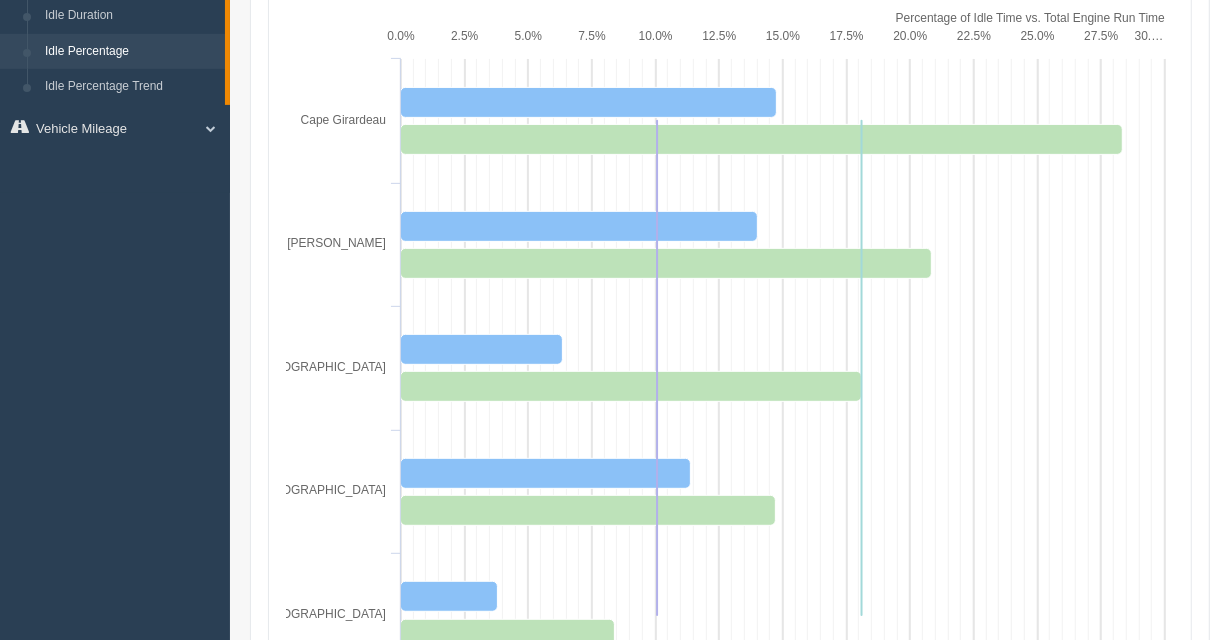 scroll, scrollTop: 448, scrollLeft: 0, axis: vertical 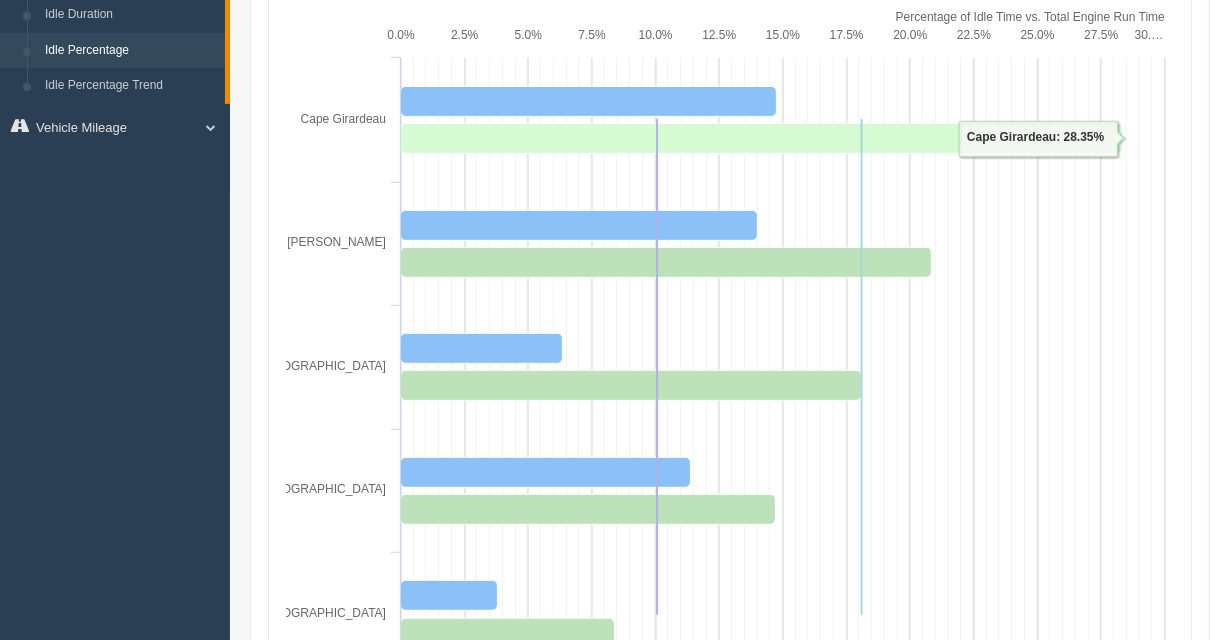 click 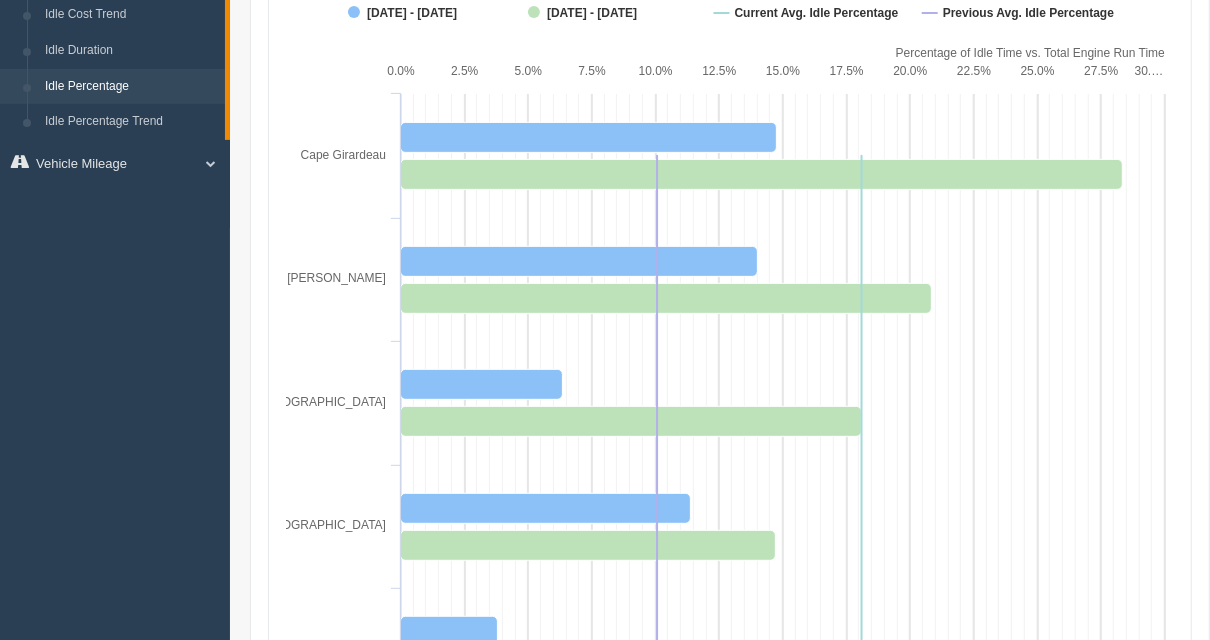 scroll, scrollTop: 410, scrollLeft: 0, axis: vertical 